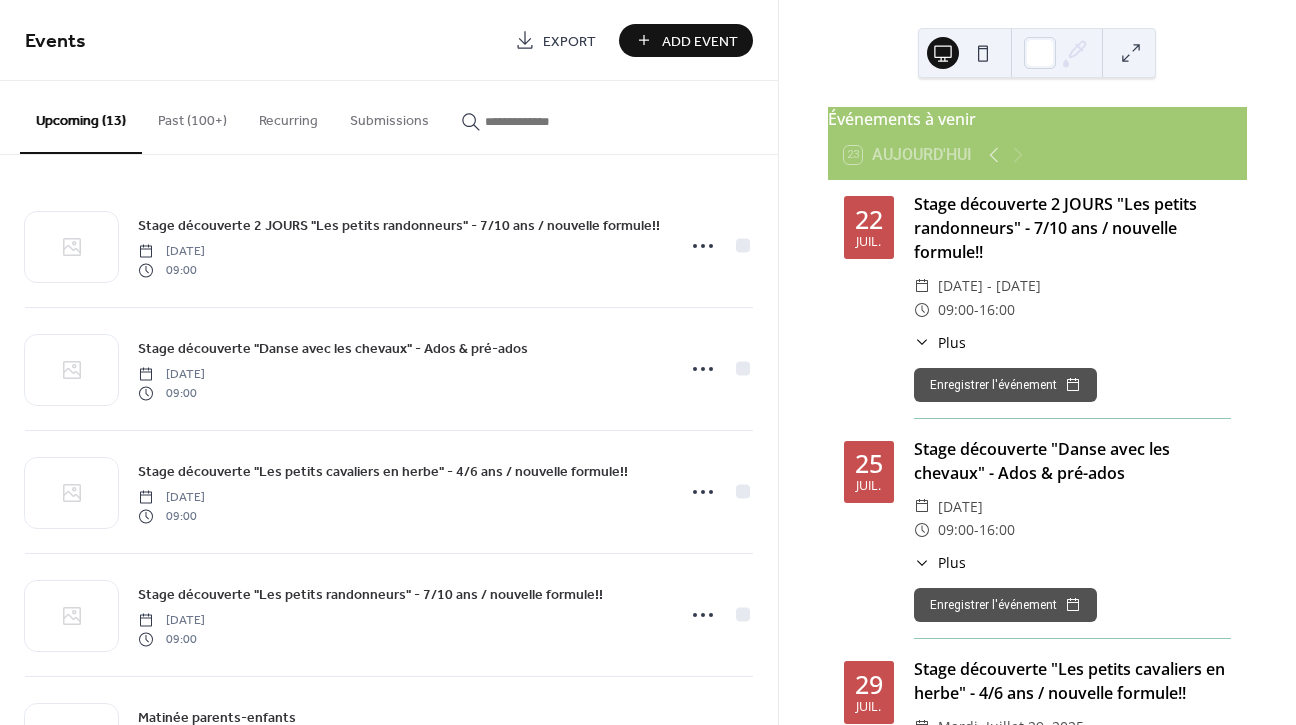 scroll, scrollTop: 0, scrollLeft: 0, axis: both 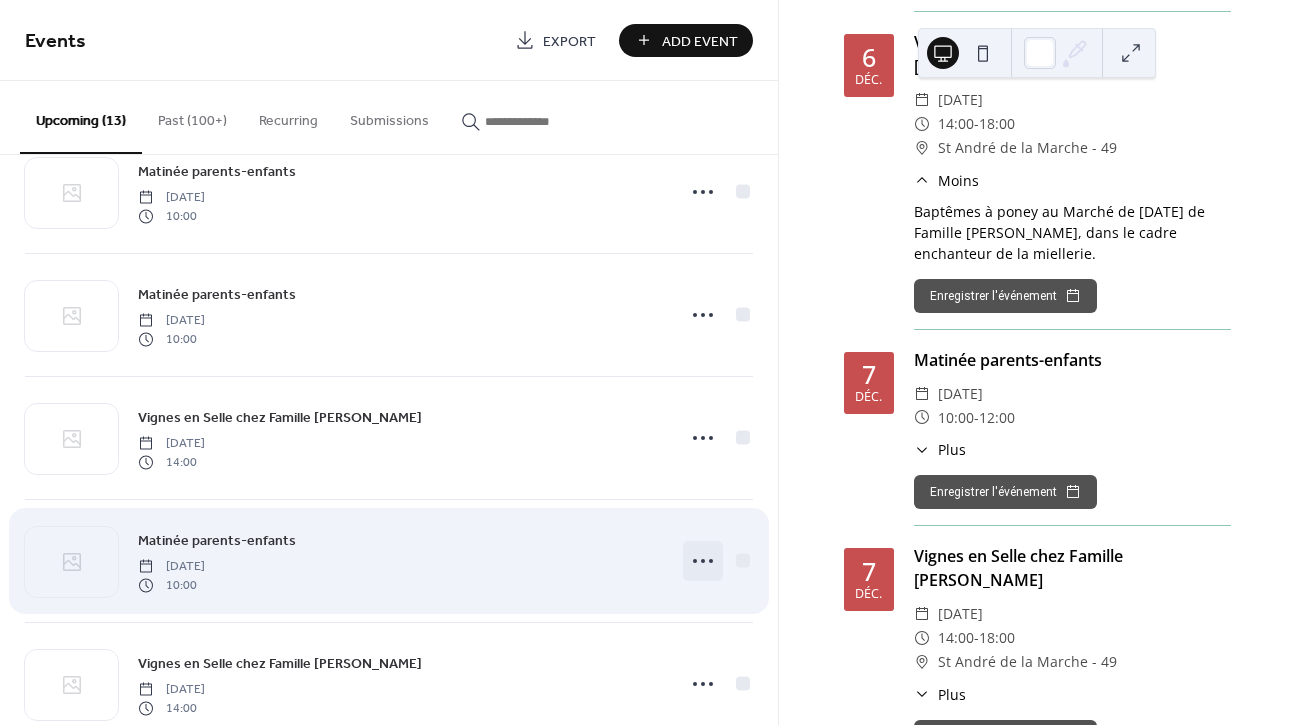 click 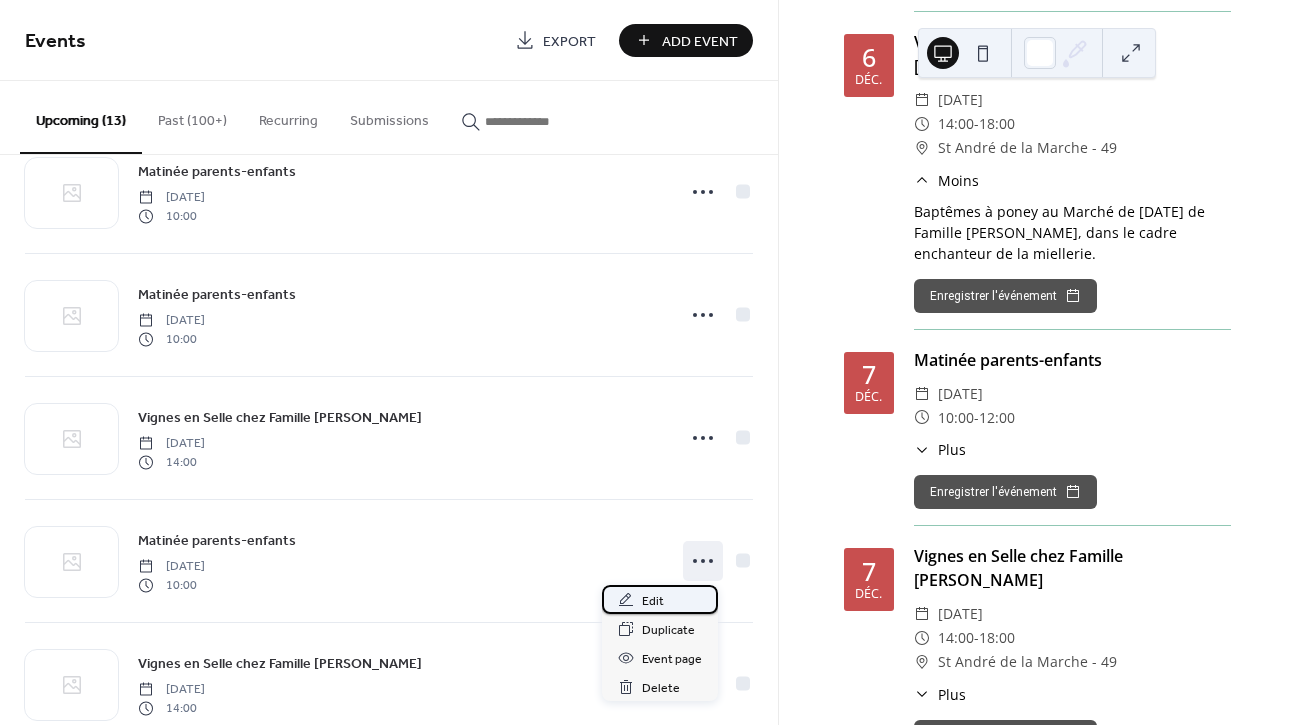 click on "Edit" at bounding box center (653, 601) 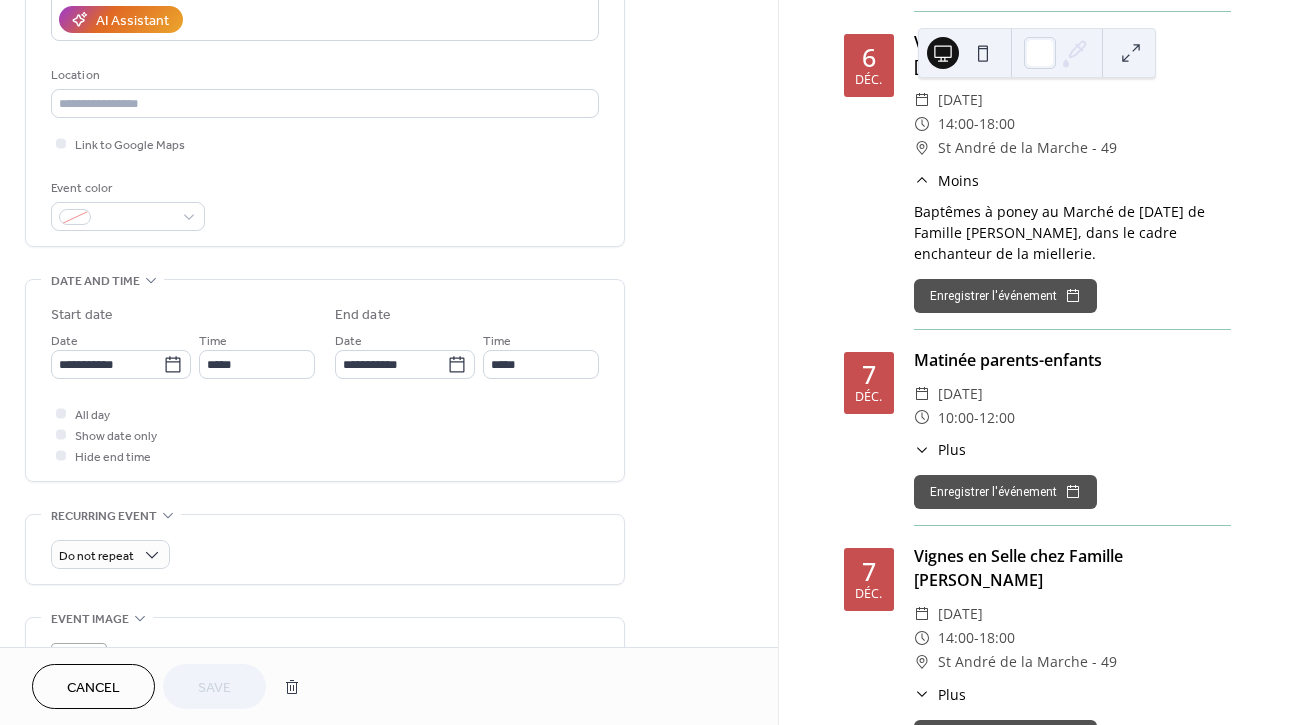 scroll, scrollTop: 373, scrollLeft: 0, axis: vertical 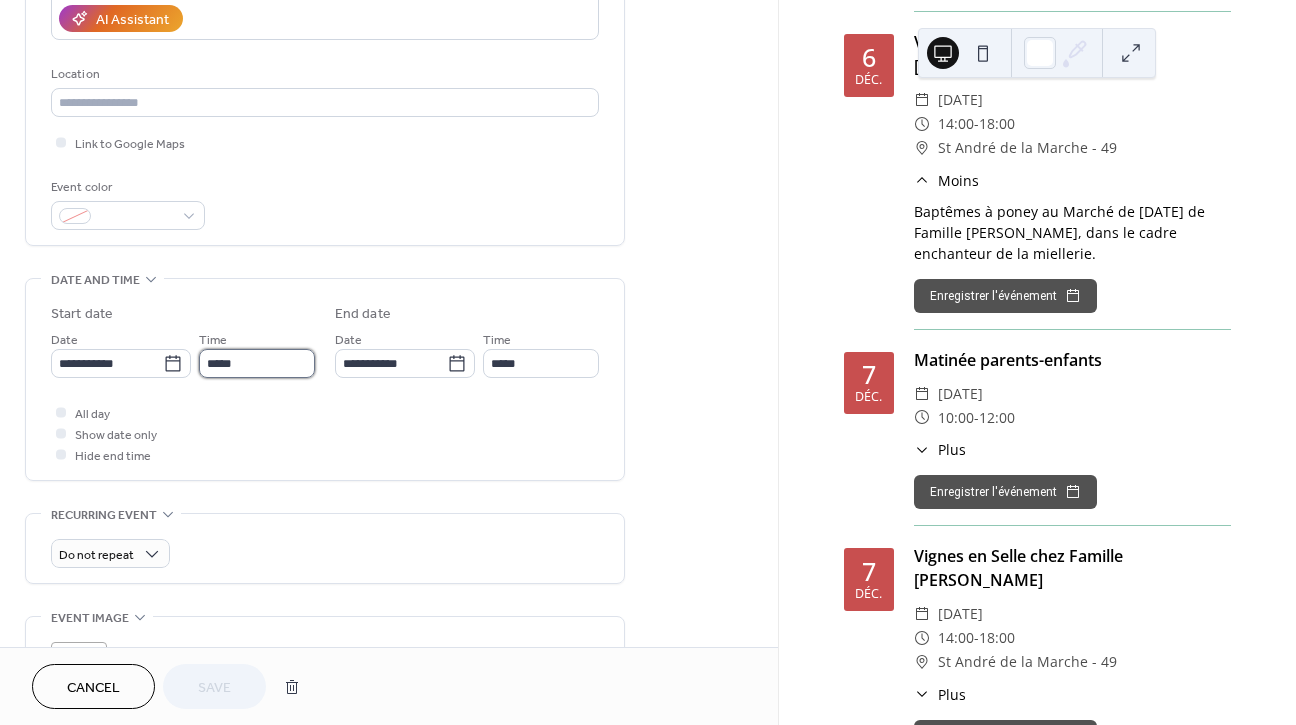 click on "*****" at bounding box center (257, 363) 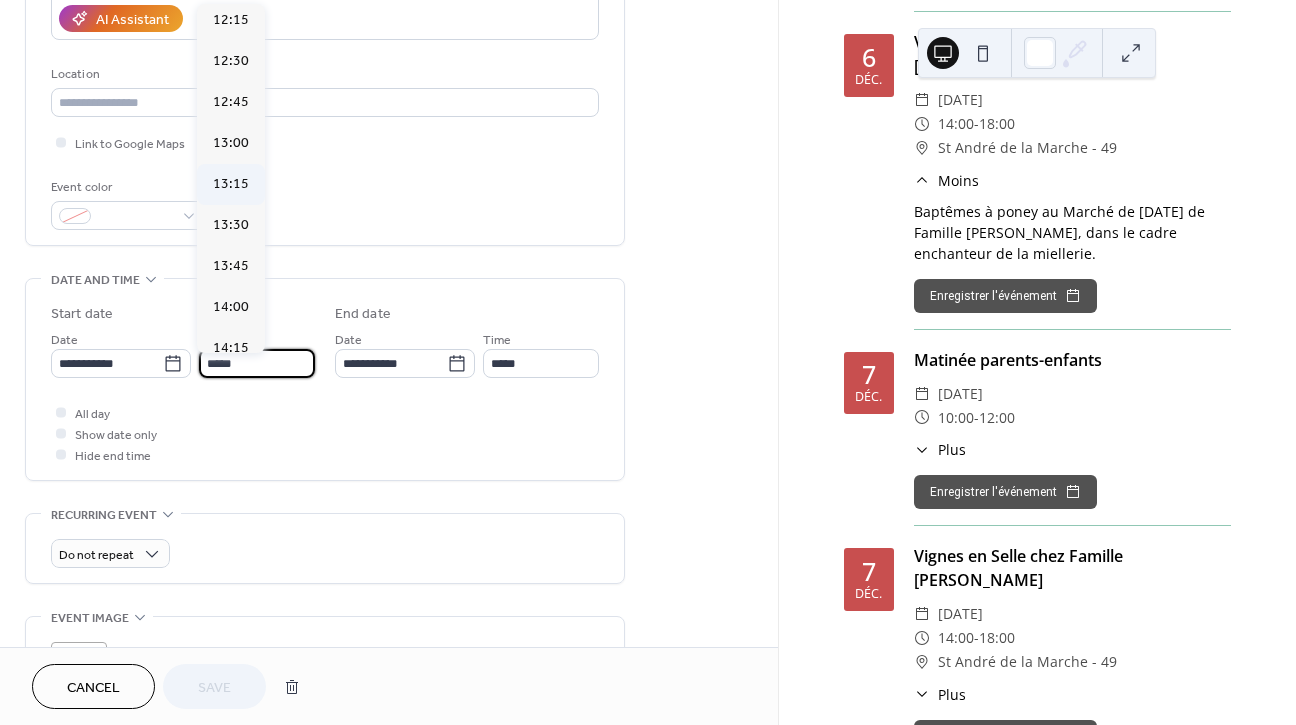 scroll, scrollTop: 2015, scrollLeft: 0, axis: vertical 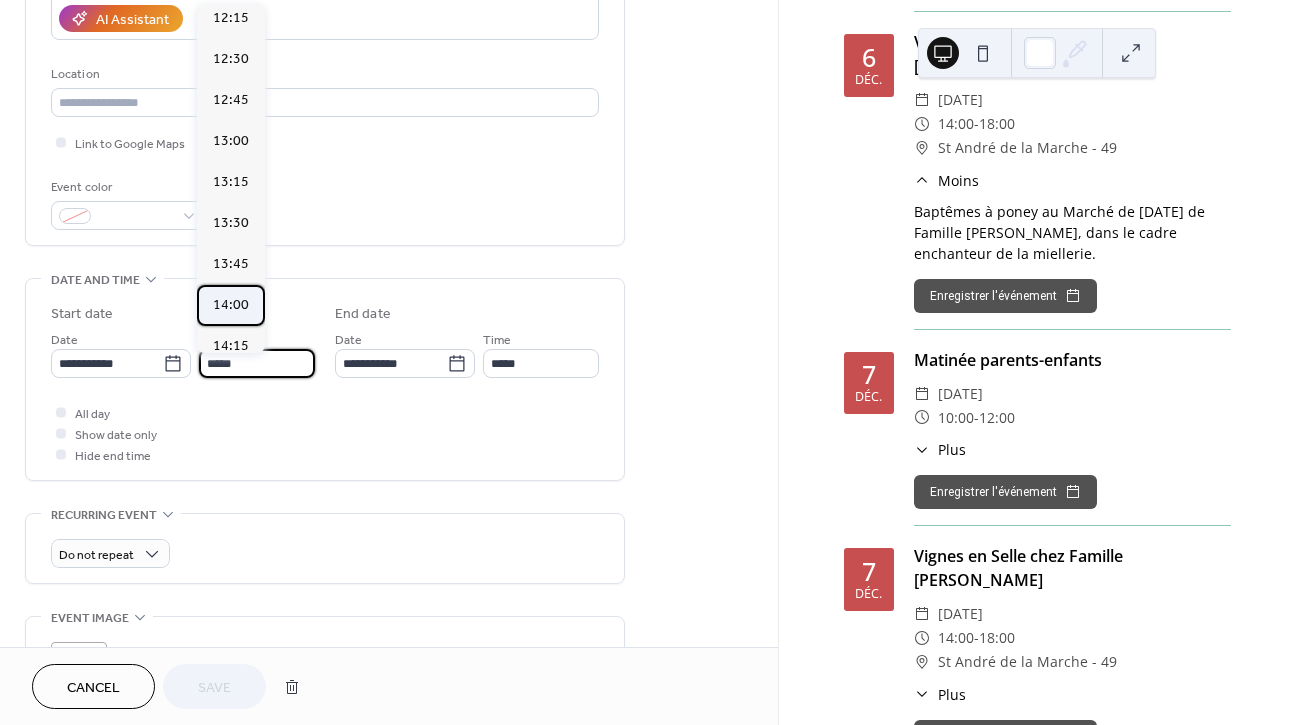 click on "14:00" at bounding box center [231, 305] 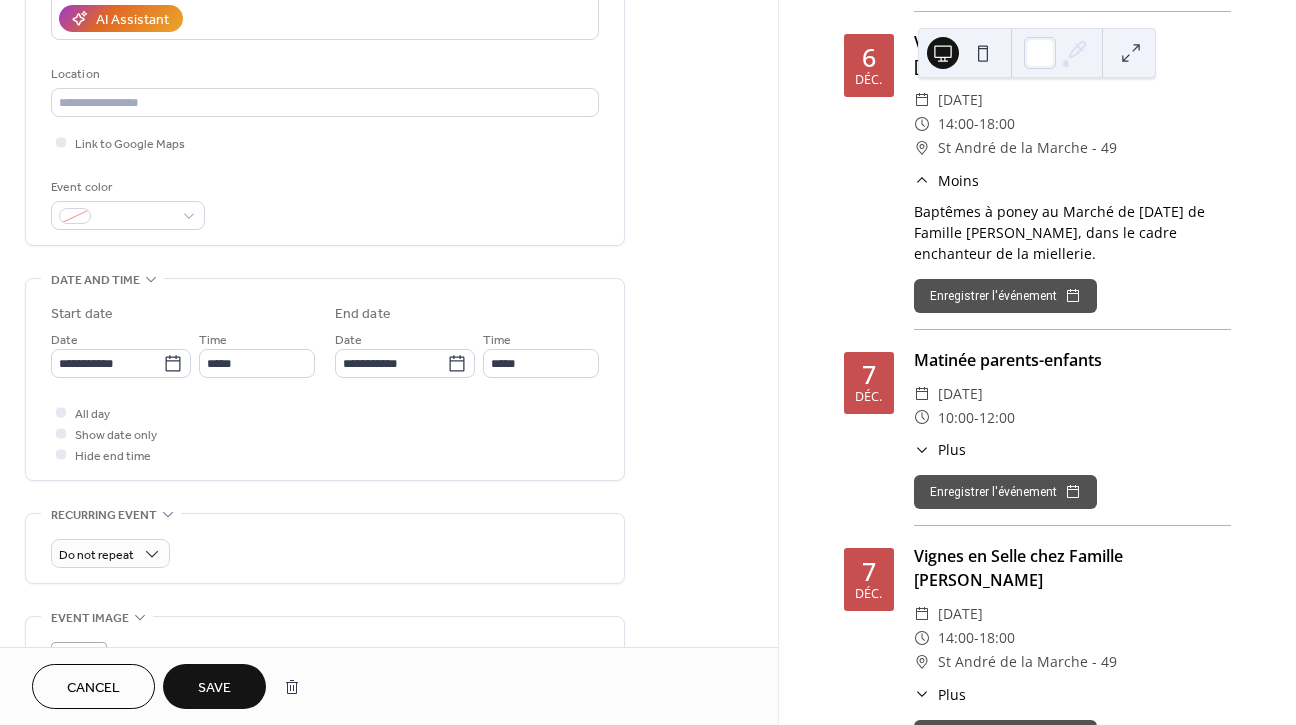 type on "*****" 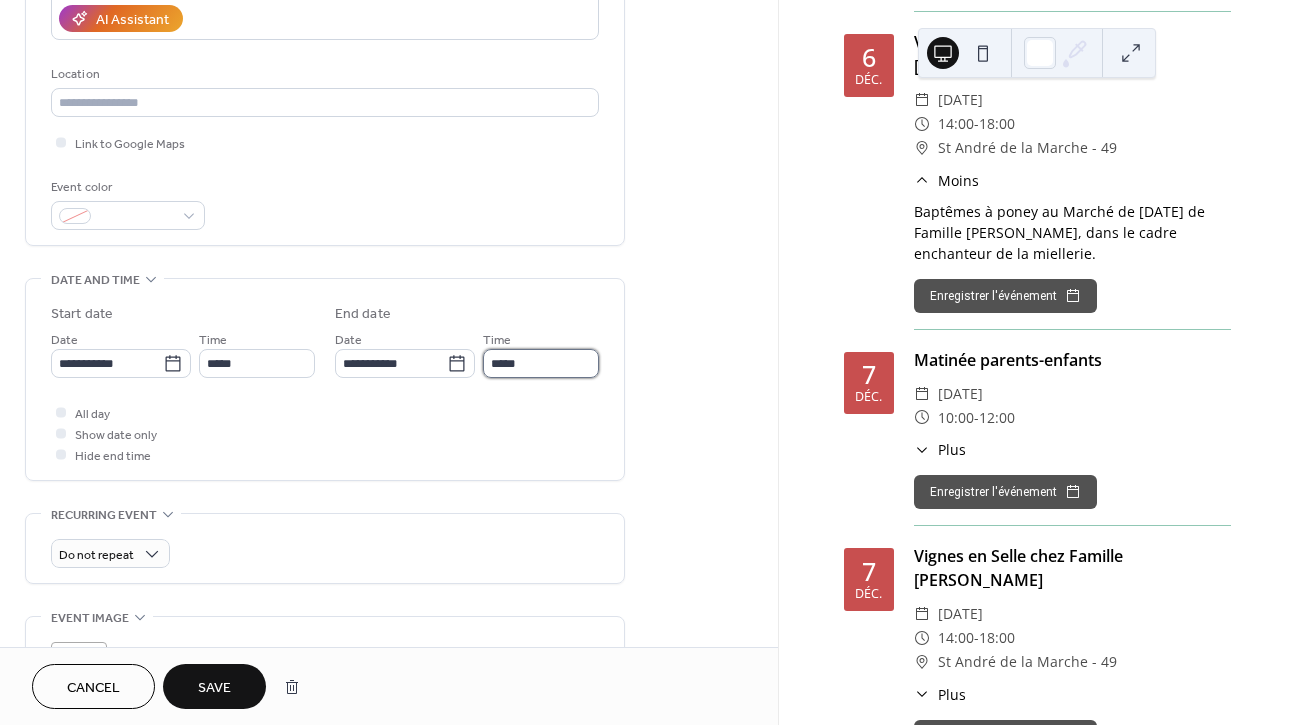 click on "*****" at bounding box center (541, 363) 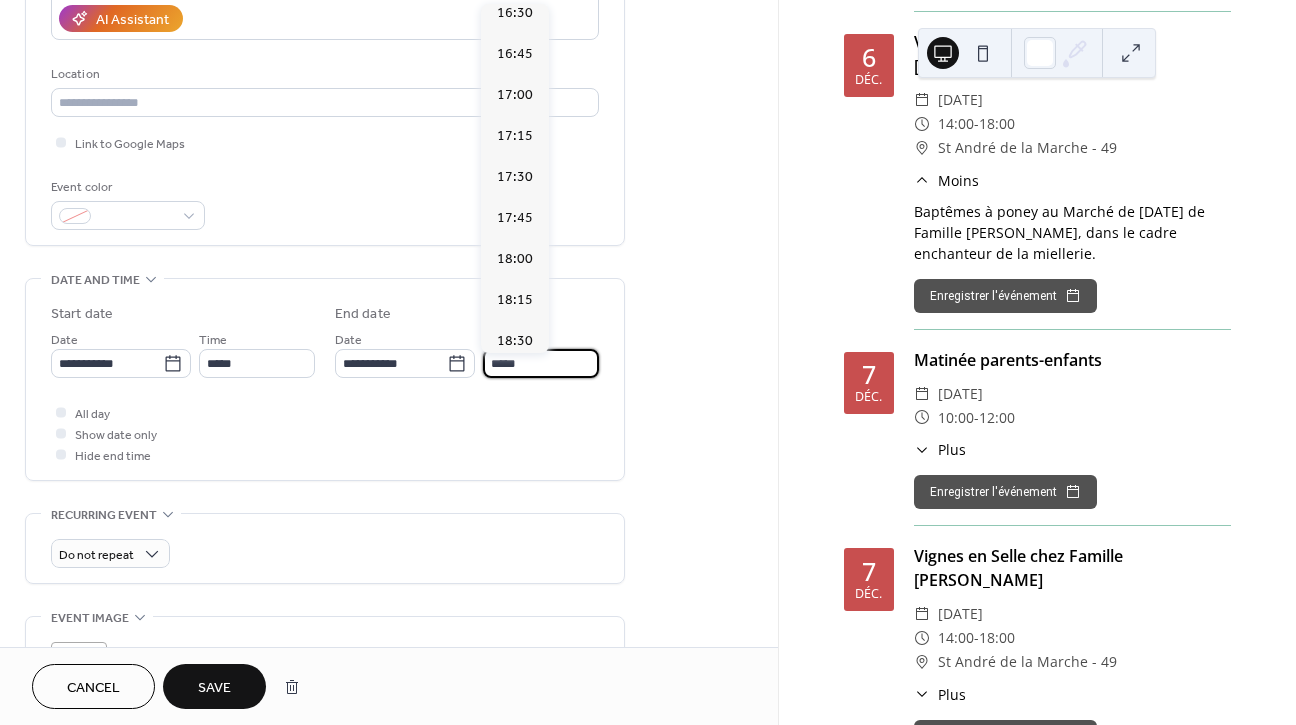 scroll, scrollTop: 382, scrollLeft: 0, axis: vertical 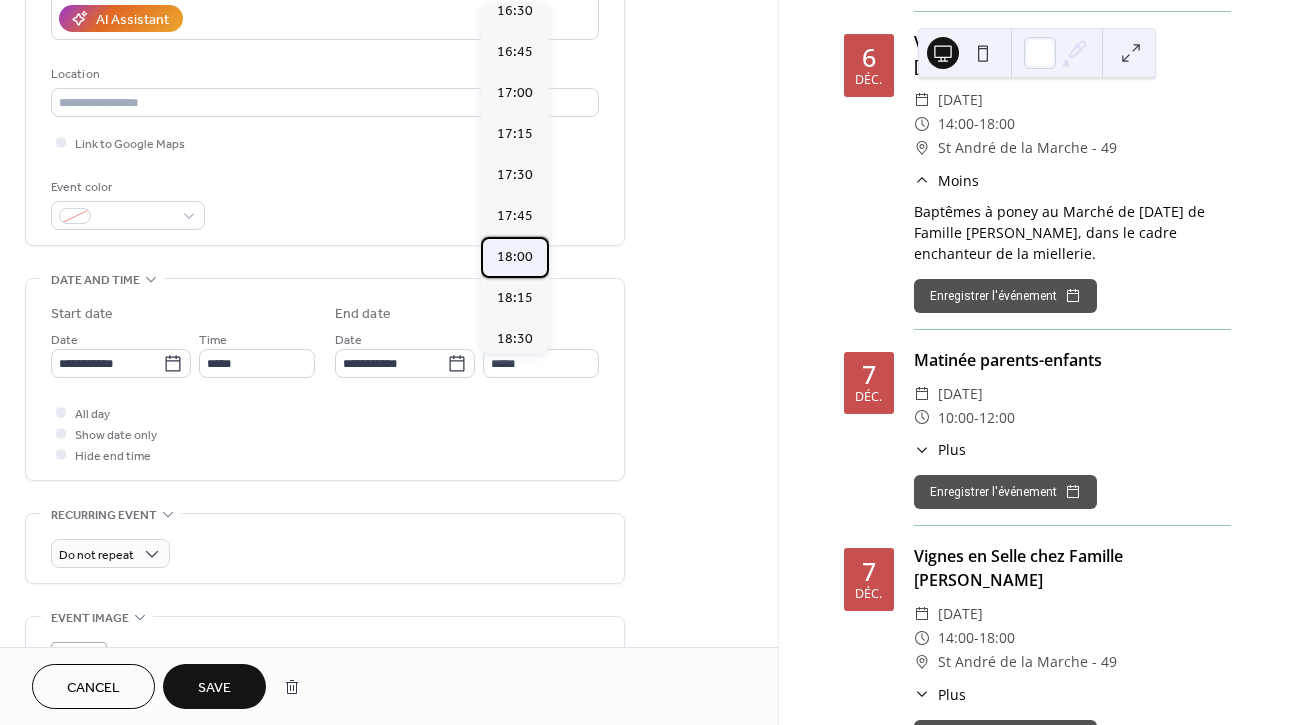 click on "18:00" at bounding box center [515, 257] 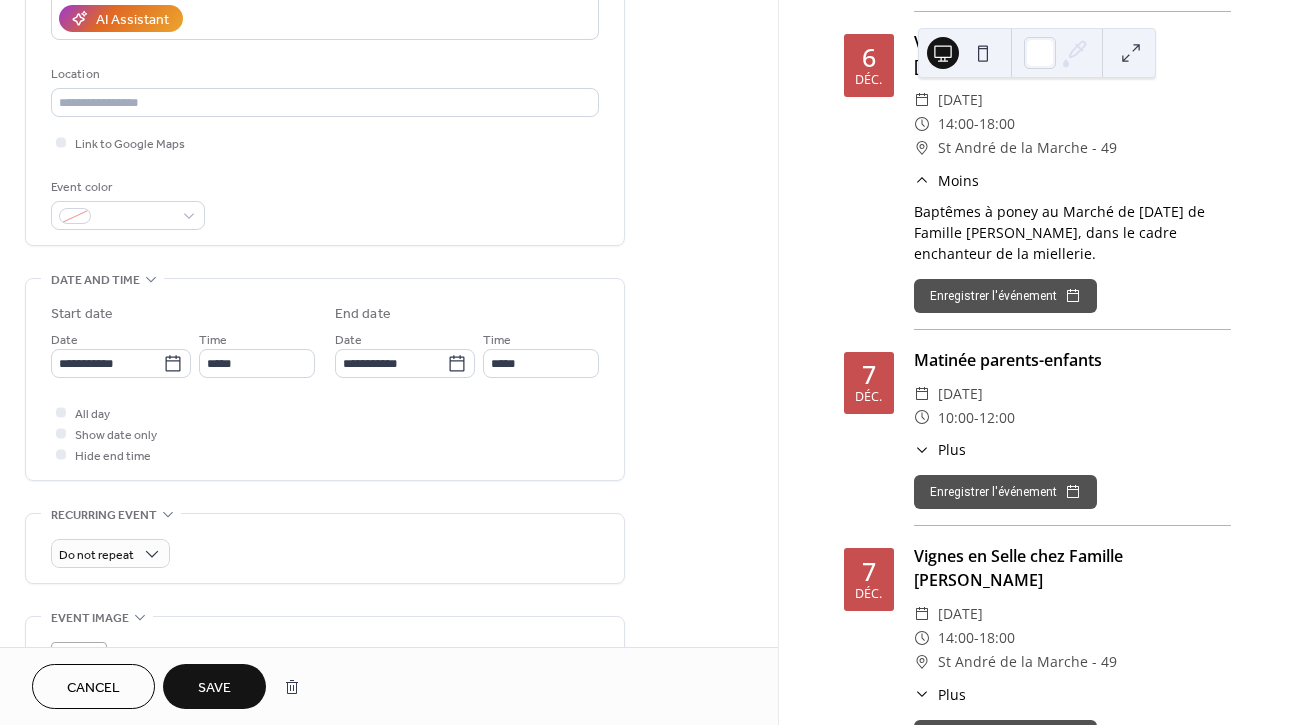 type on "*****" 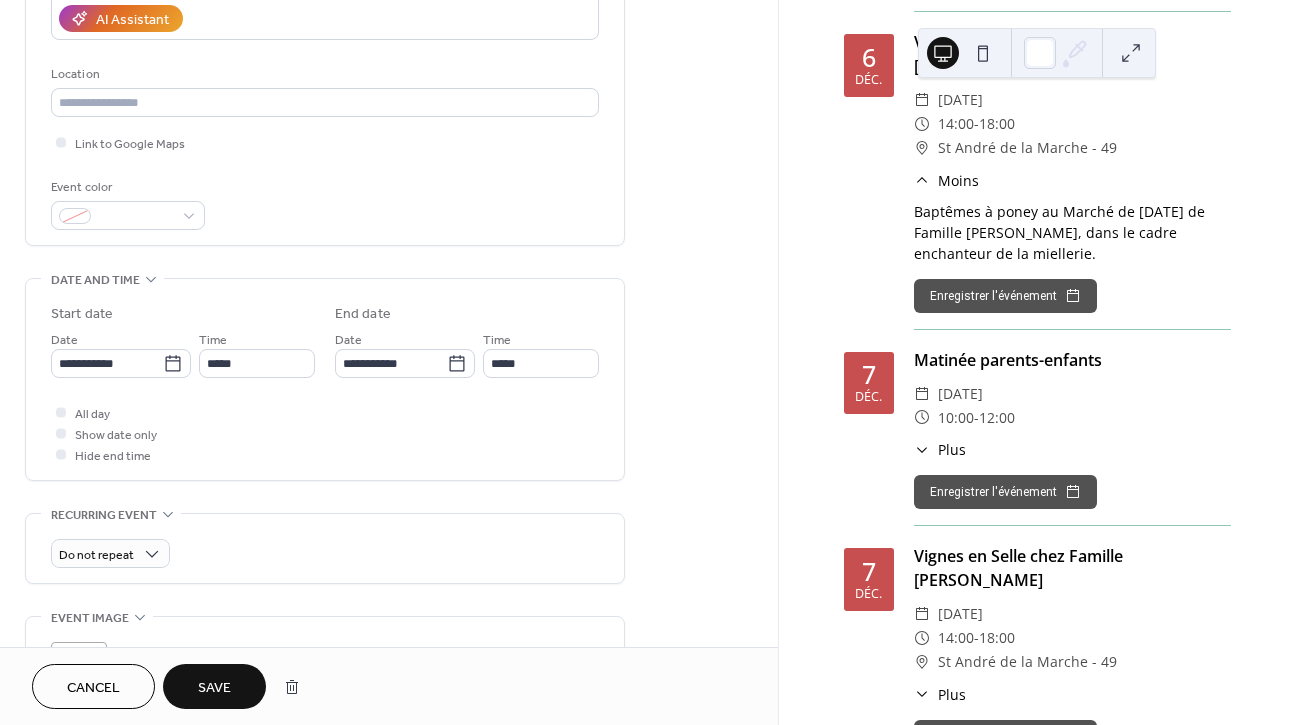 click on "Save" at bounding box center [214, 688] 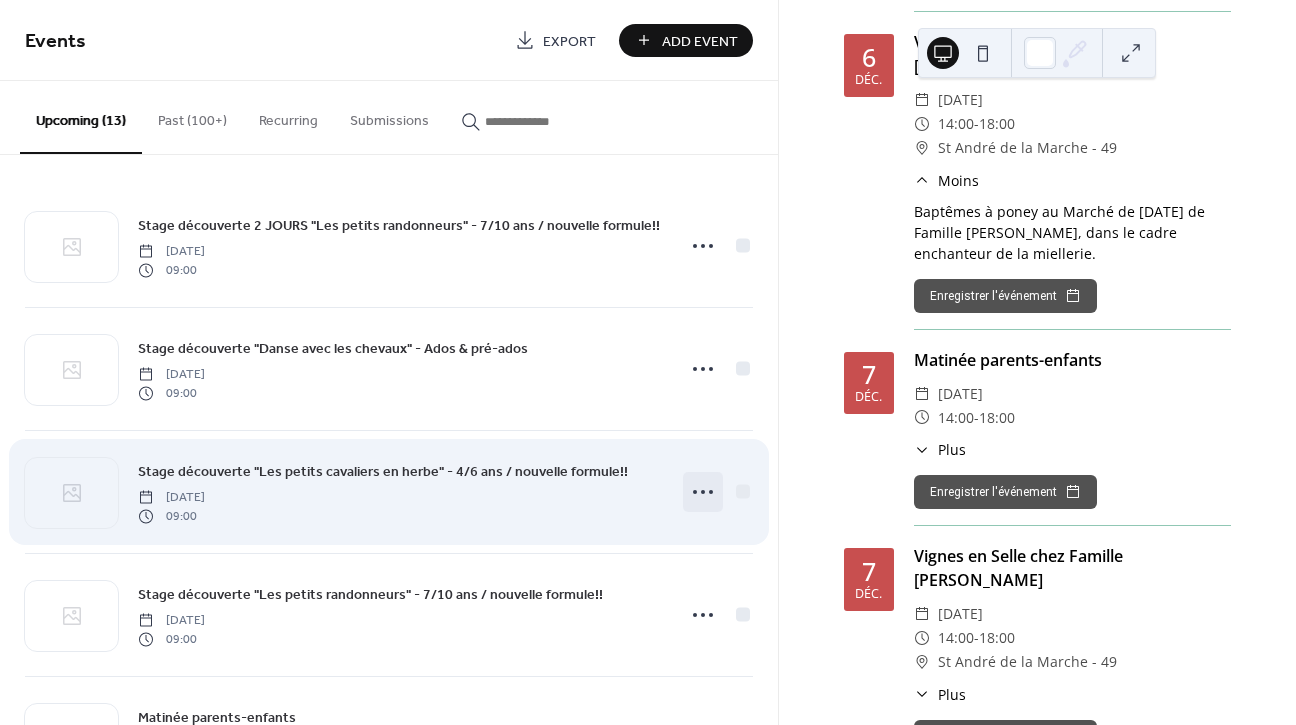 click 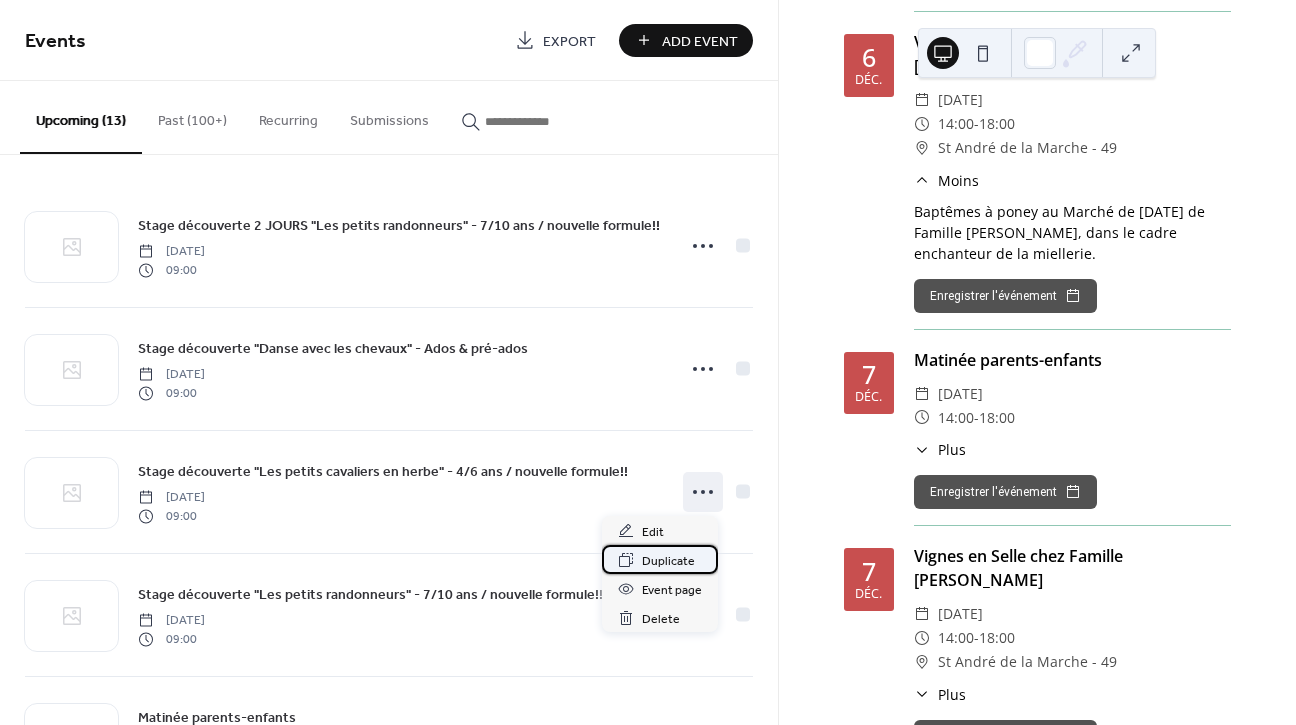 click on "Duplicate" at bounding box center (668, 561) 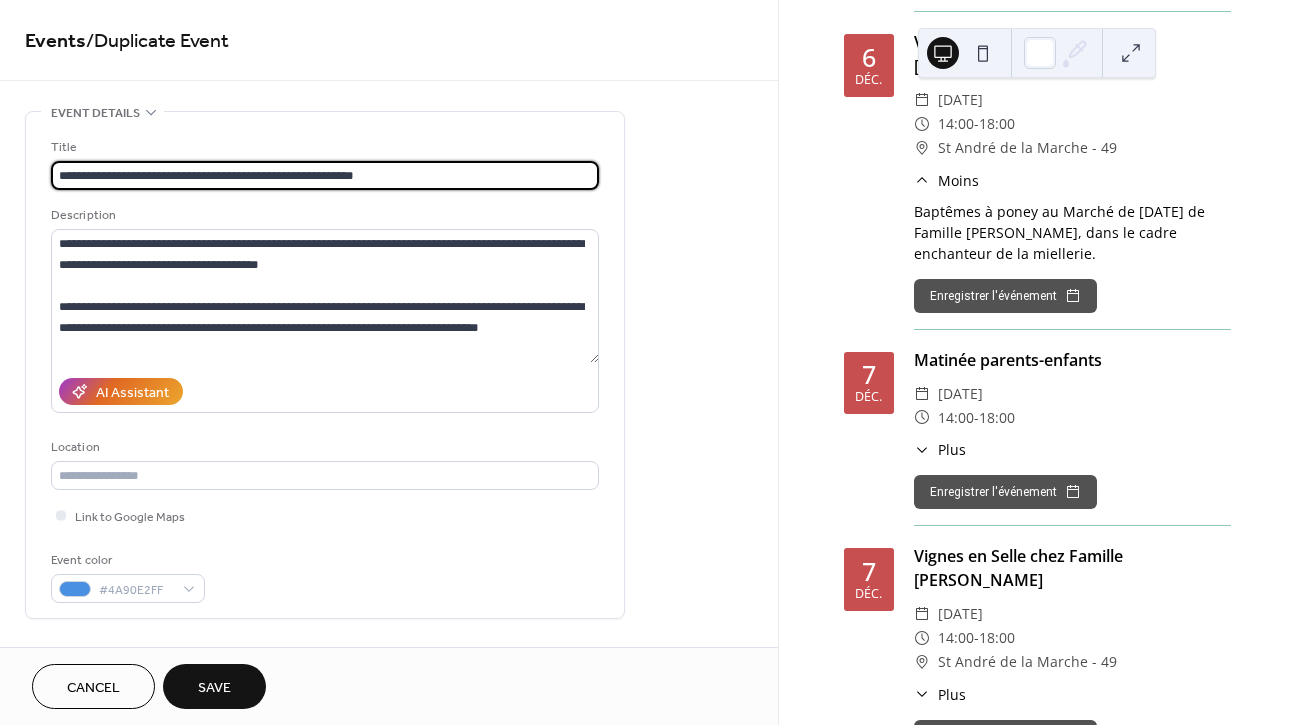 type on "**********" 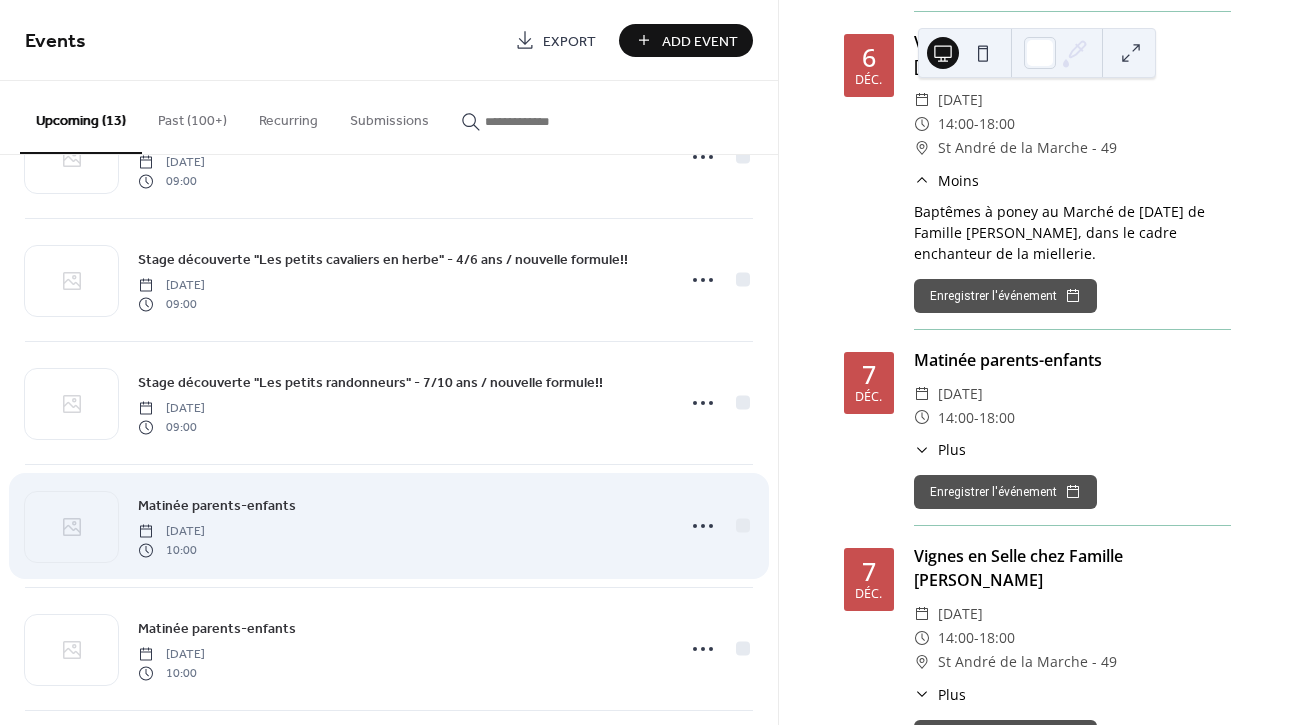 scroll, scrollTop: 205, scrollLeft: 0, axis: vertical 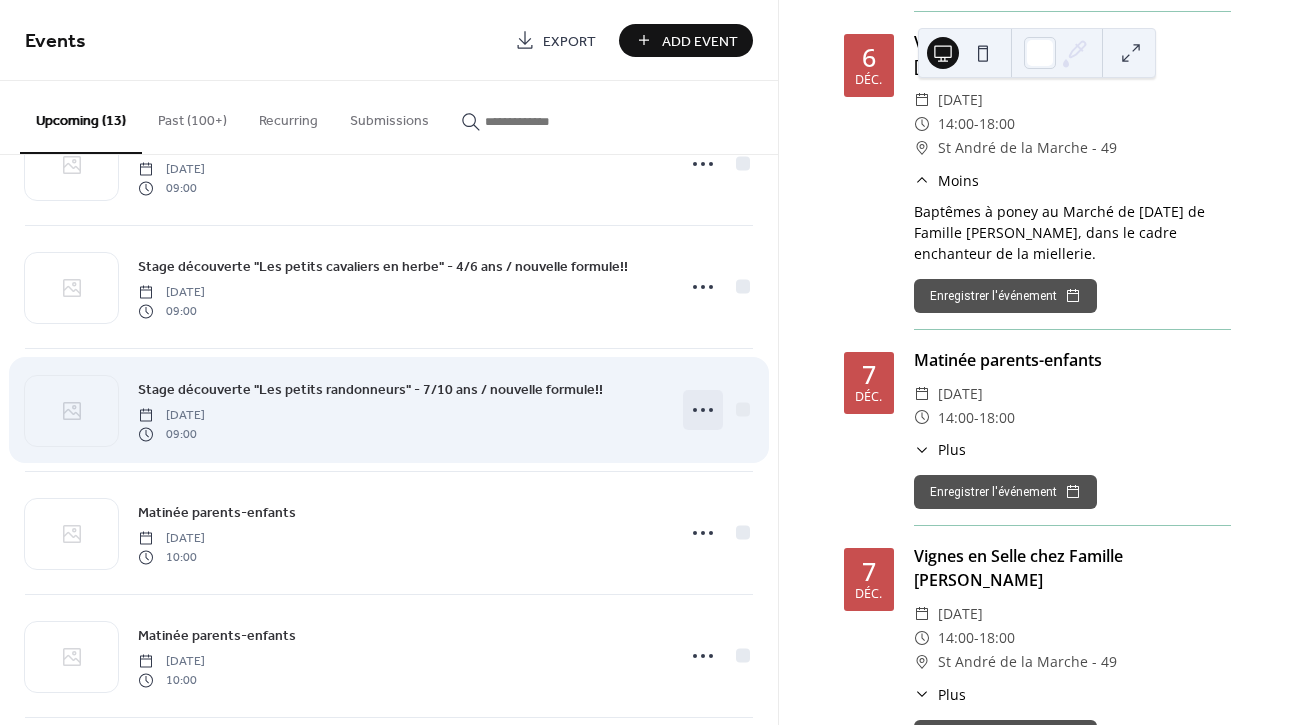 click 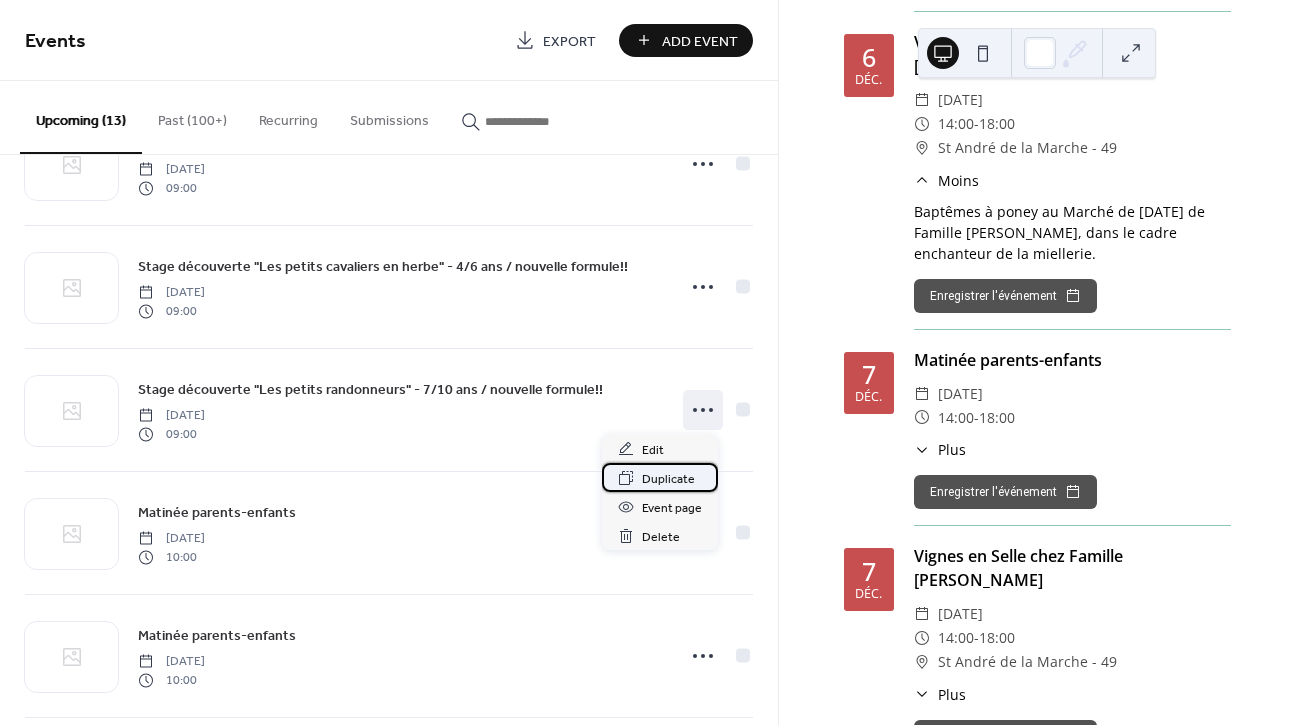 click on "Duplicate" at bounding box center [668, 479] 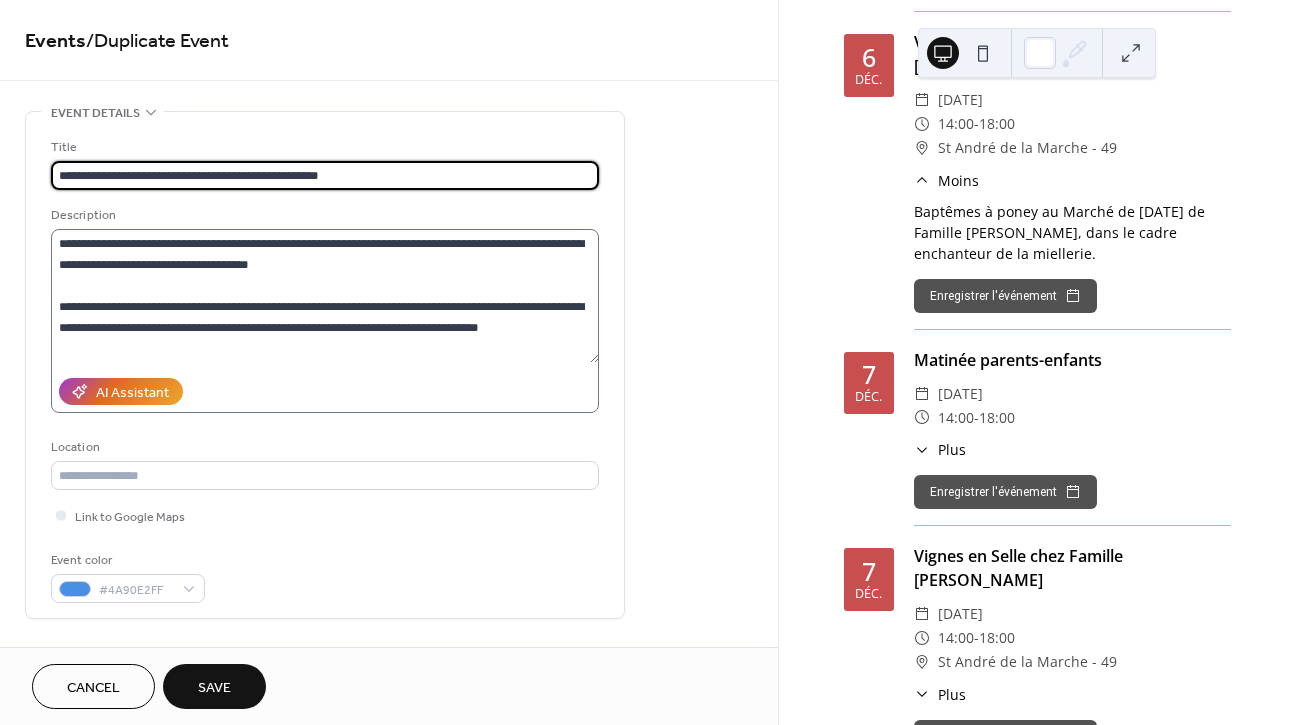 type on "**********" 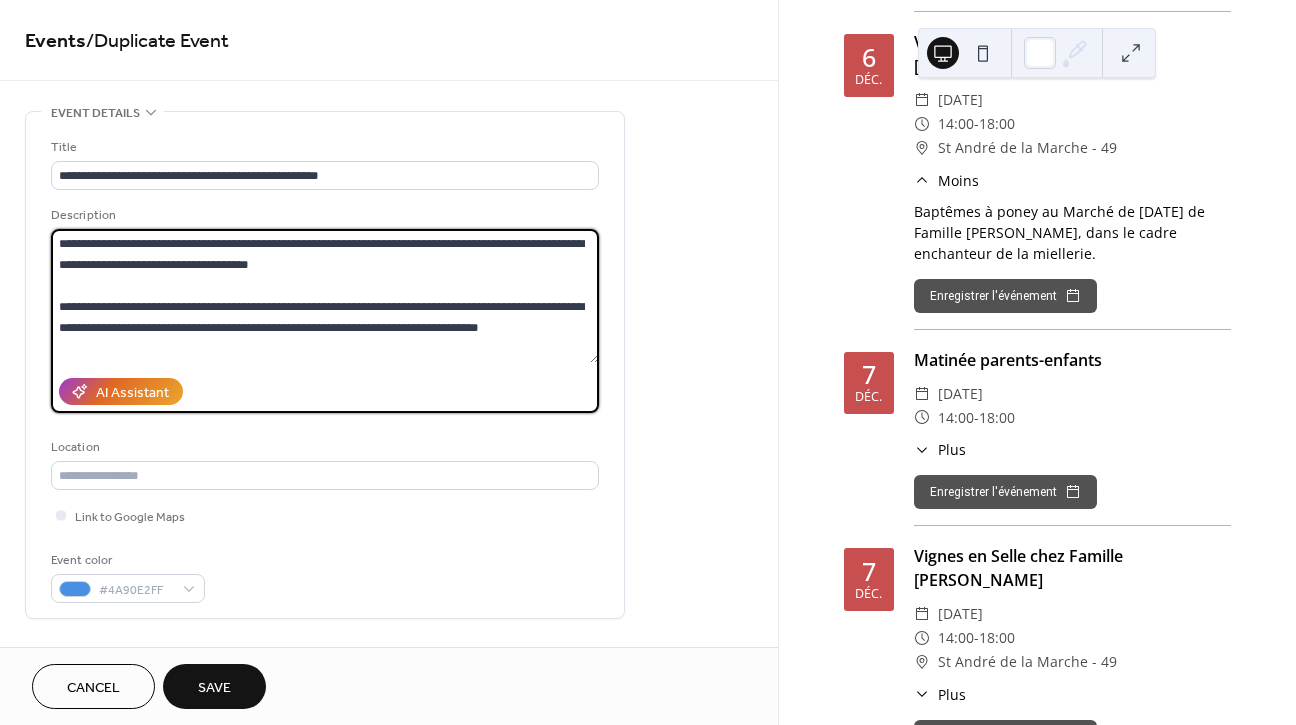 drag, startPoint x: 59, startPoint y: 248, endPoint x: 511, endPoint y: 349, distance: 463.14685 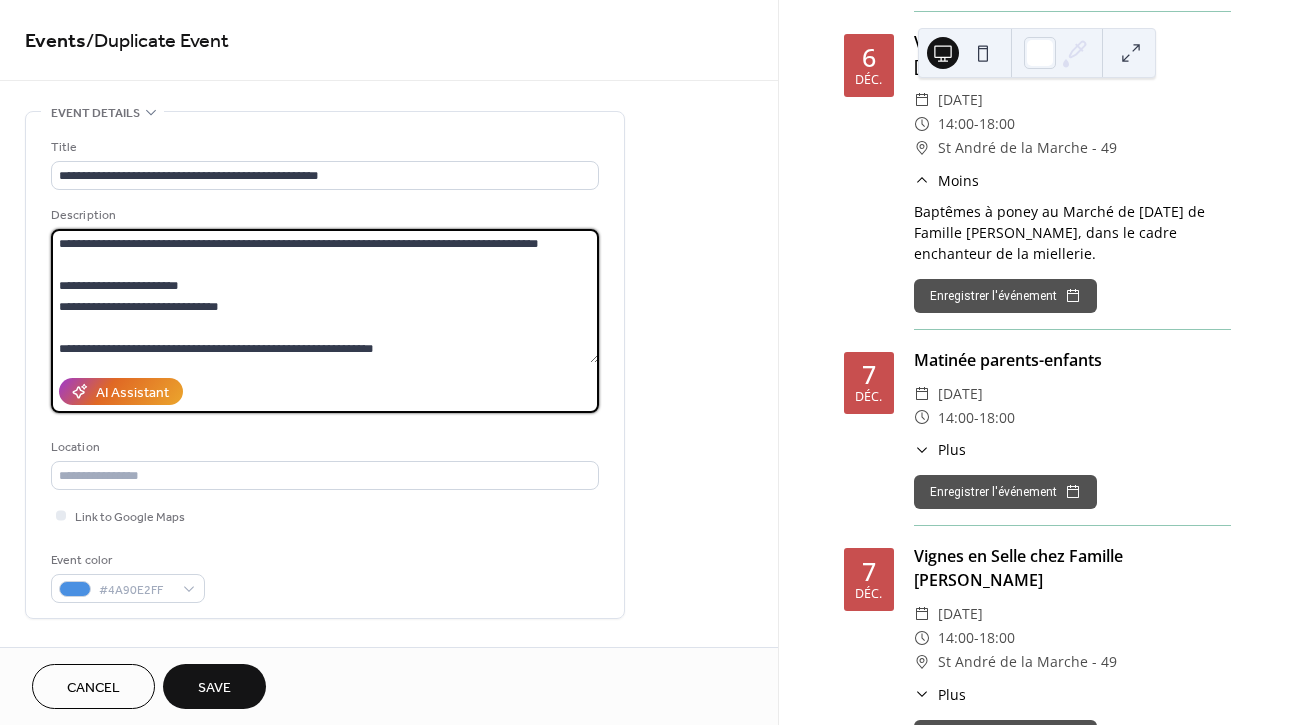 scroll, scrollTop: 210, scrollLeft: 0, axis: vertical 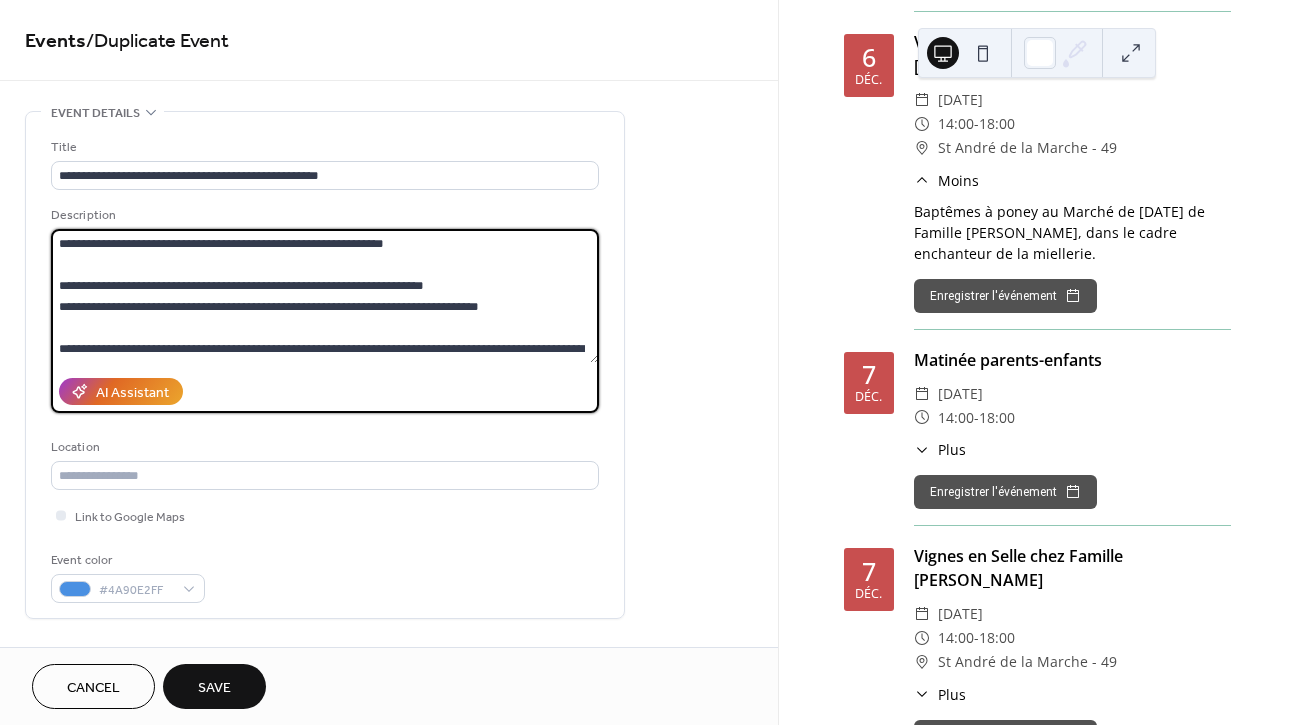 click on "**********" at bounding box center [325, 296] 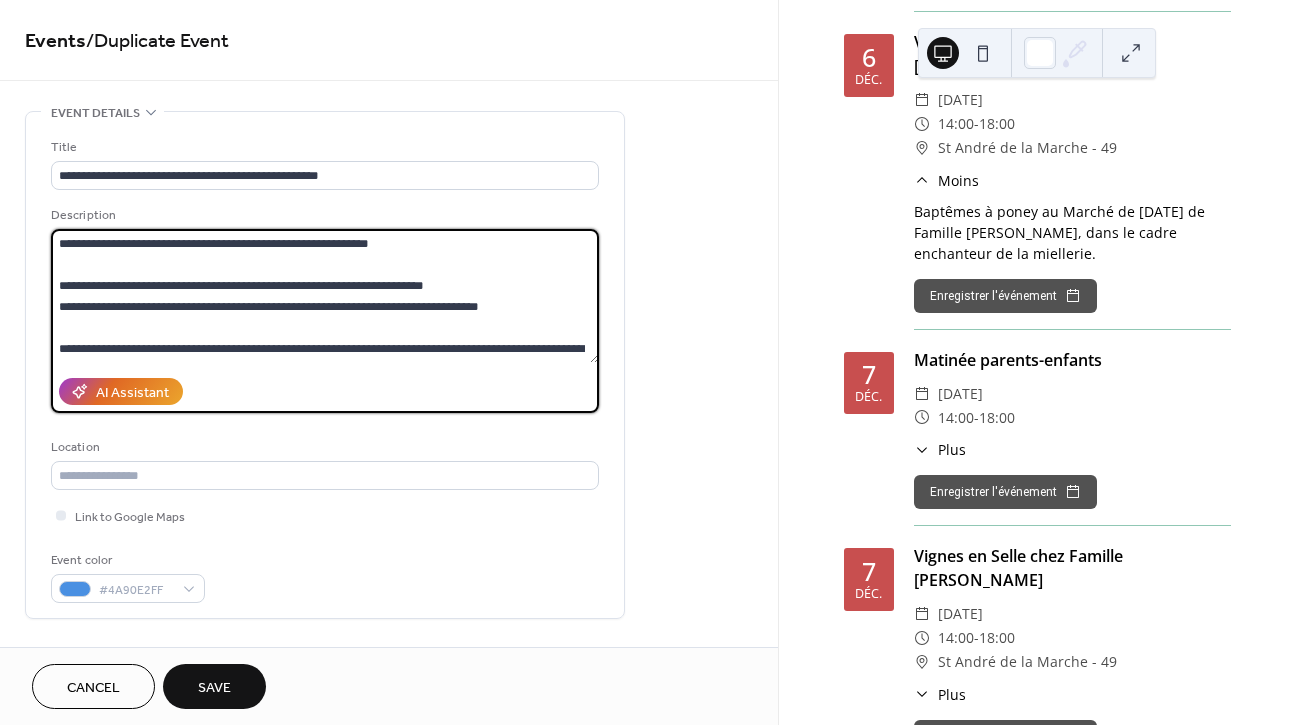 drag, startPoint x: 448, startPoint y: 288, endPoint x: 55, endPoint y: 285, distance: 393.01144 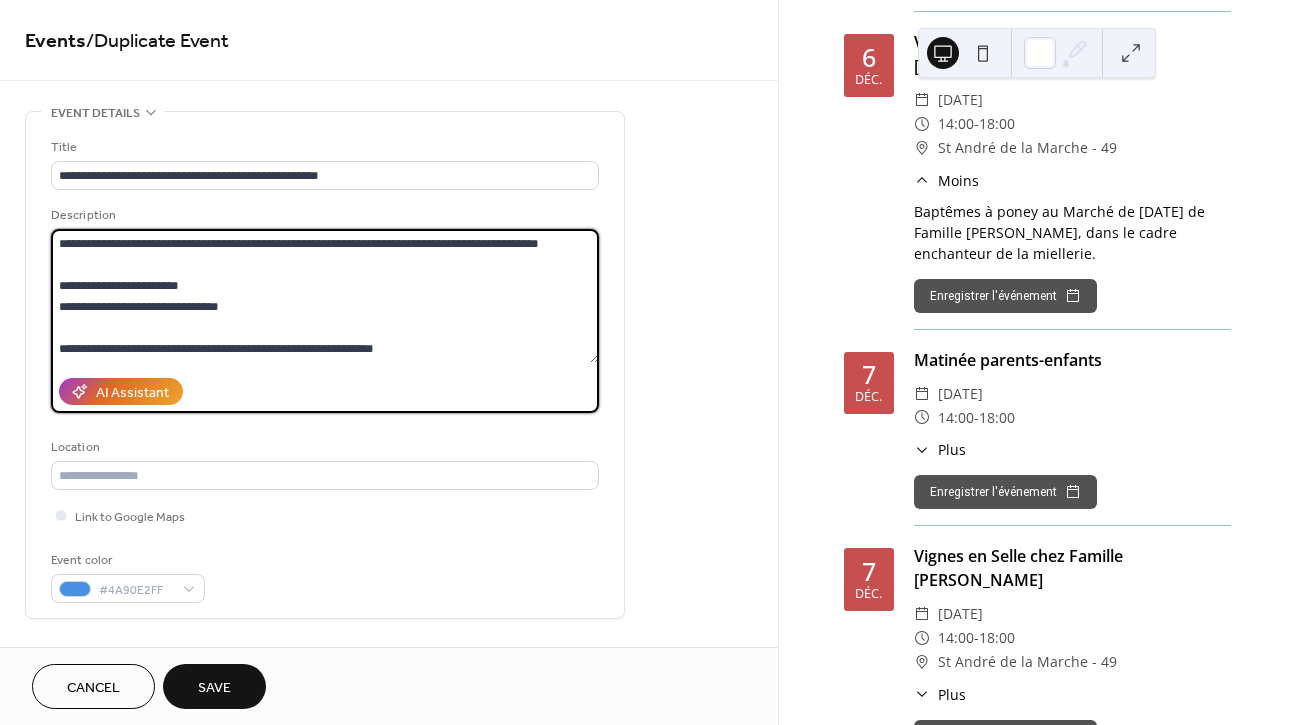 scroll, scrollTop: 189, scrollLeft: 0, axis: vertical 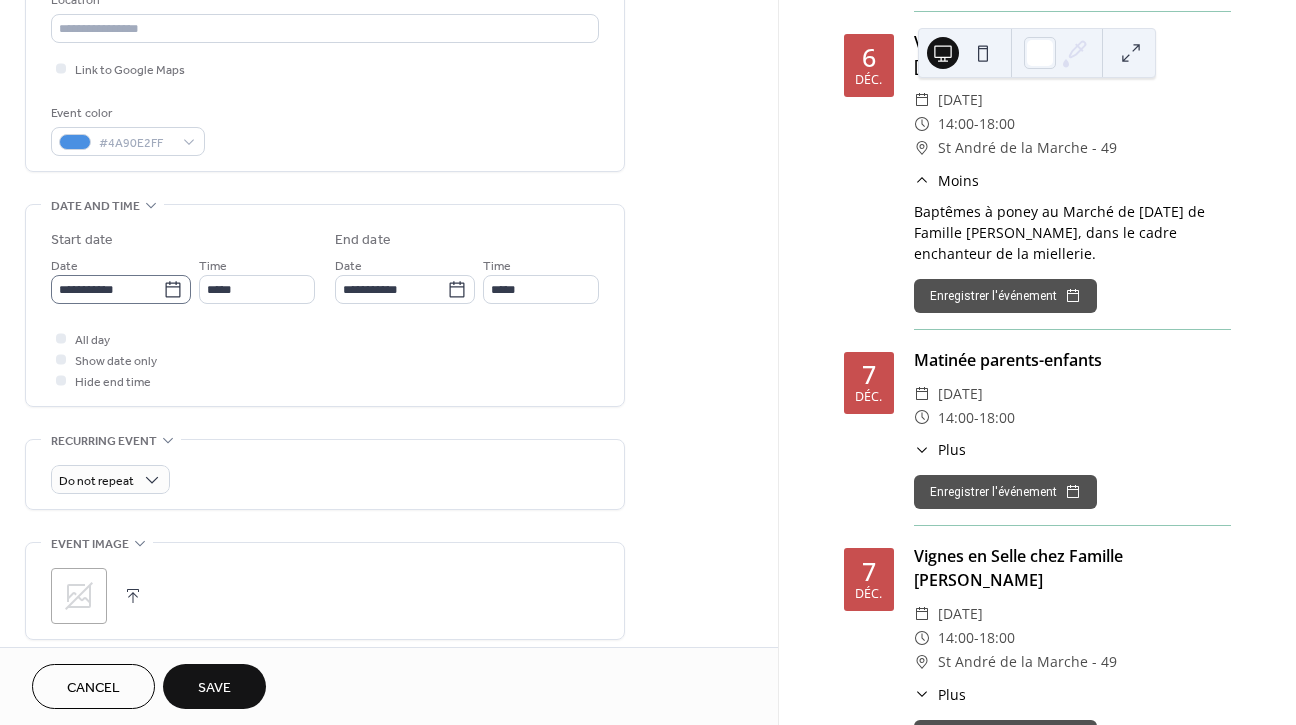 type on "**********" 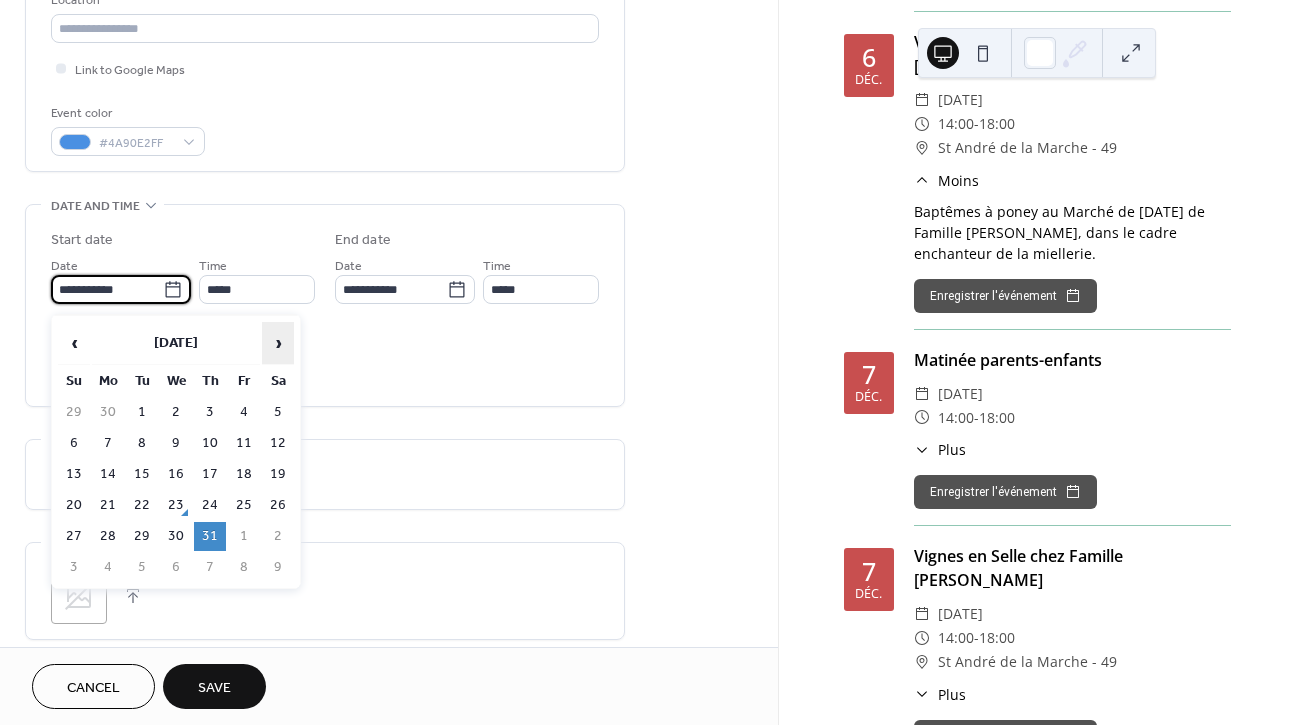 click on "›" at bounding box center (278, 343) 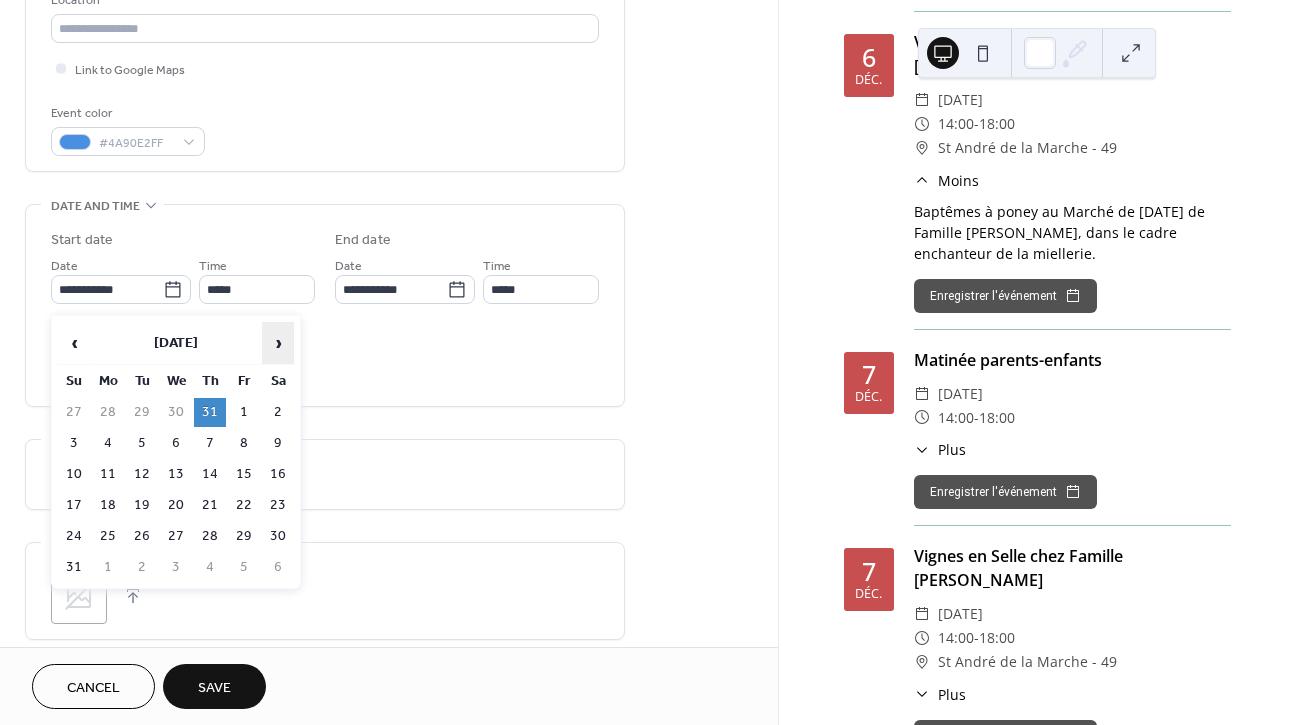 click on "›" at bounding box center [278, 343] 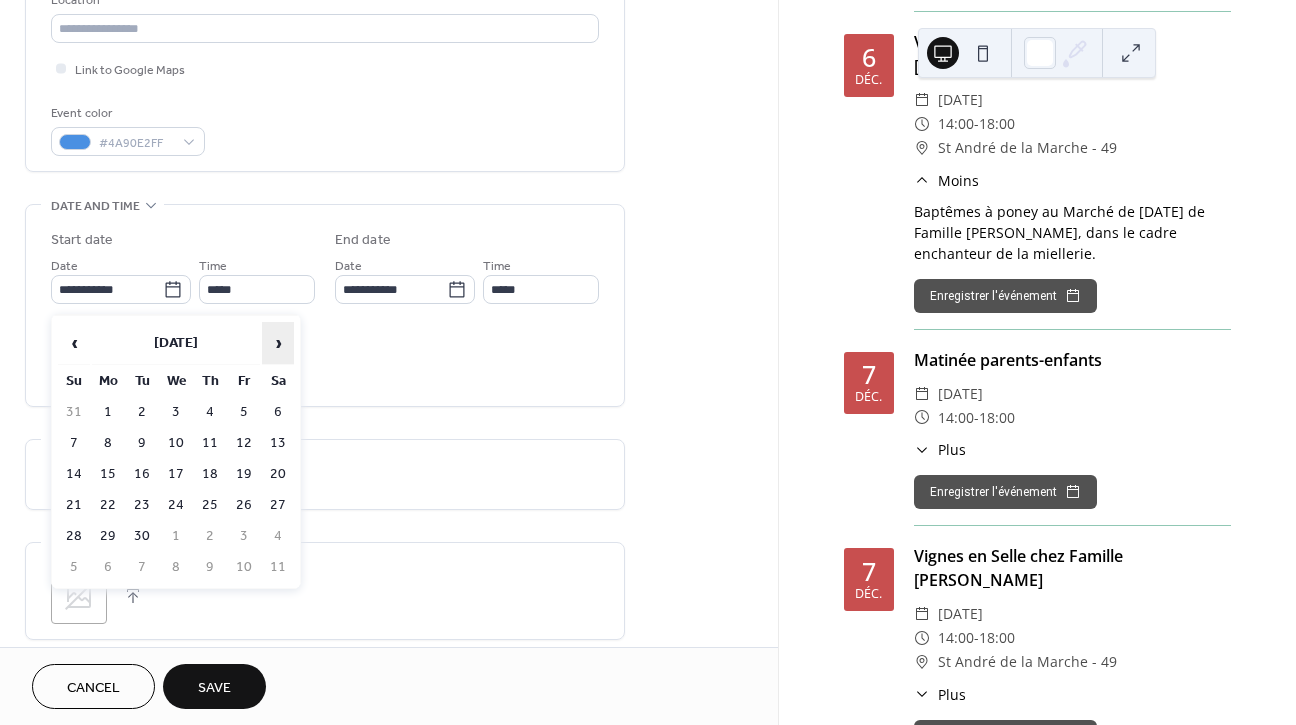 click on "›" at bounding box center (278, 343) 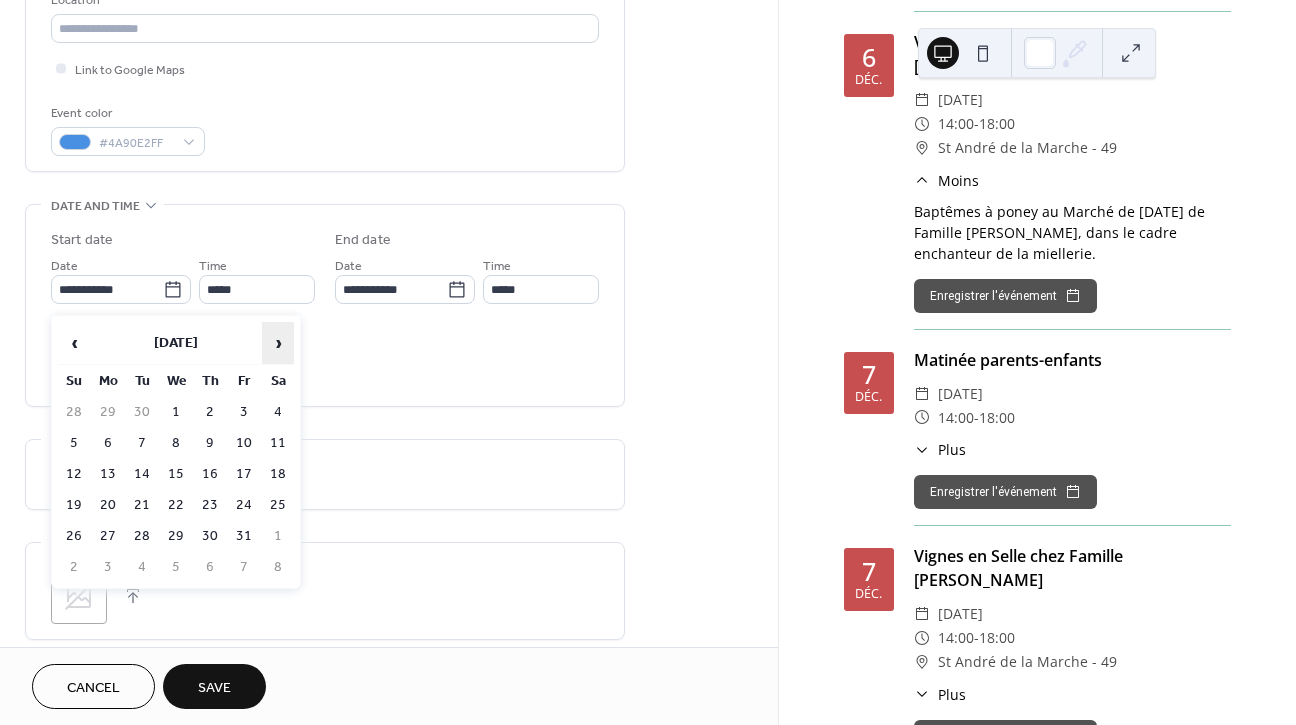 click on "›" at bounding box center (278, 343) 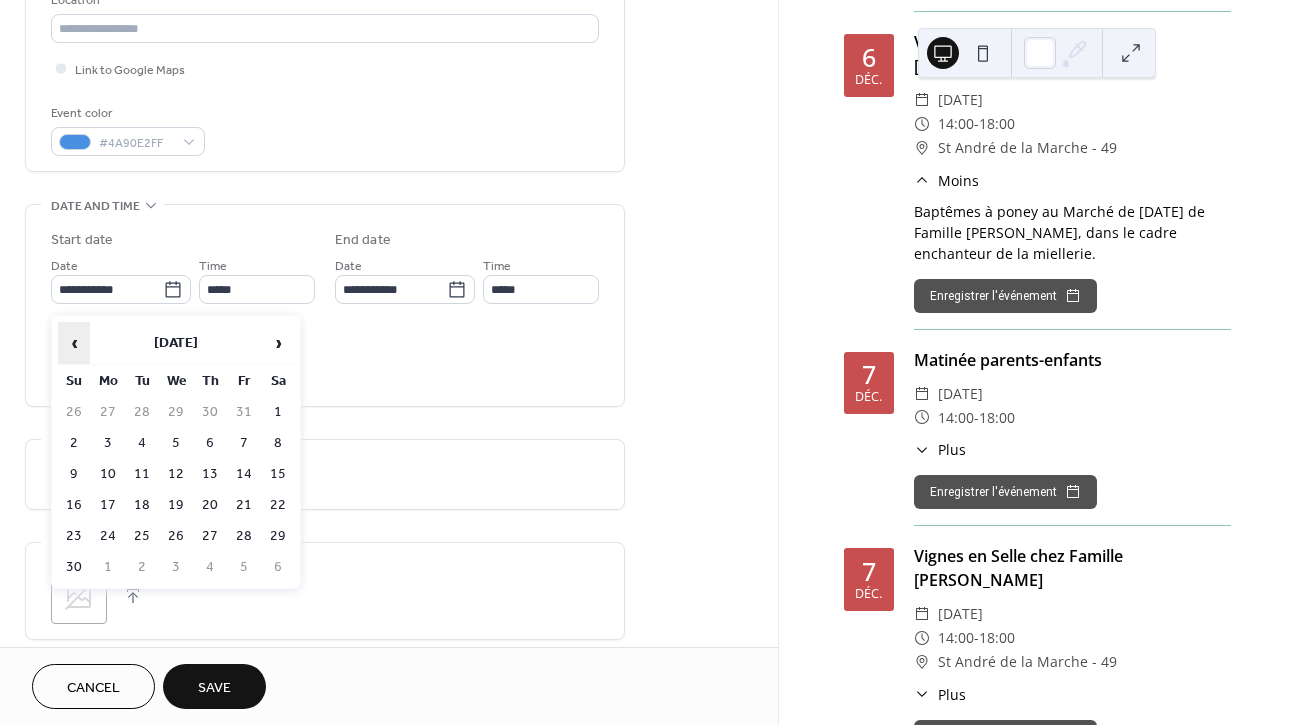 click on "‹" at bounding box center [74, 343] 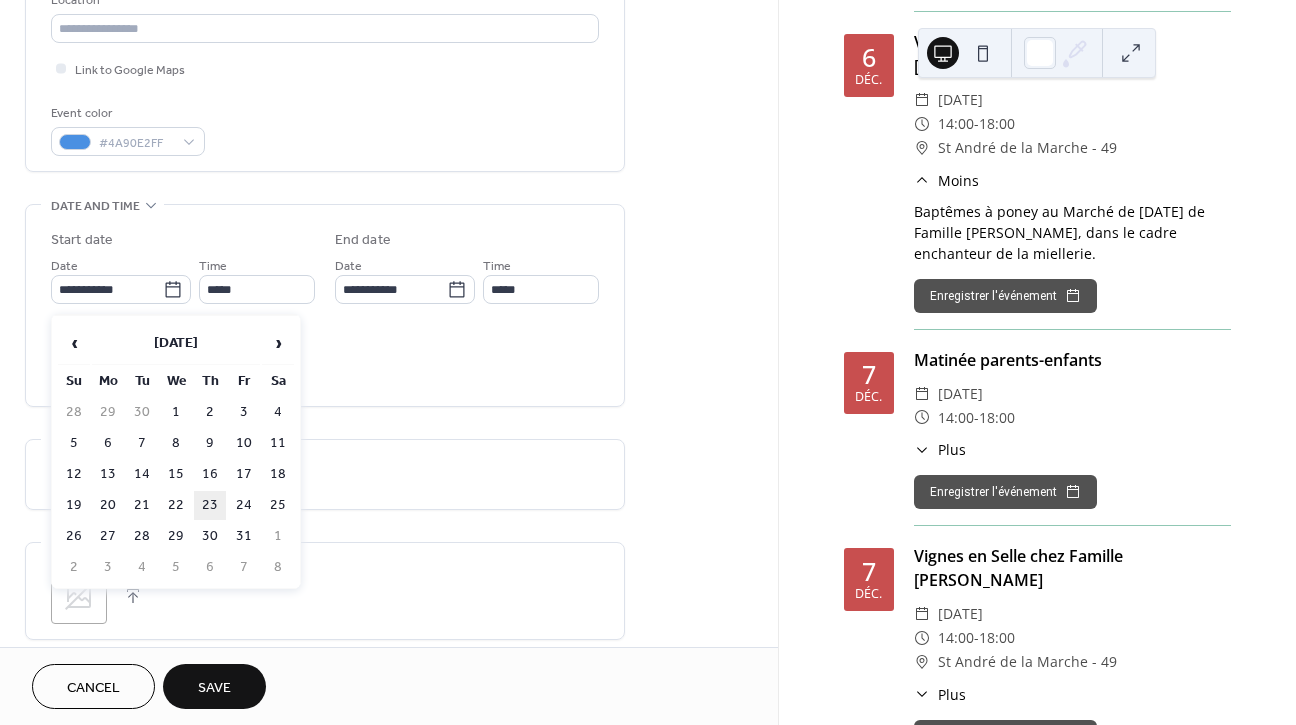 click on "23" at bounding box center (210, 505) 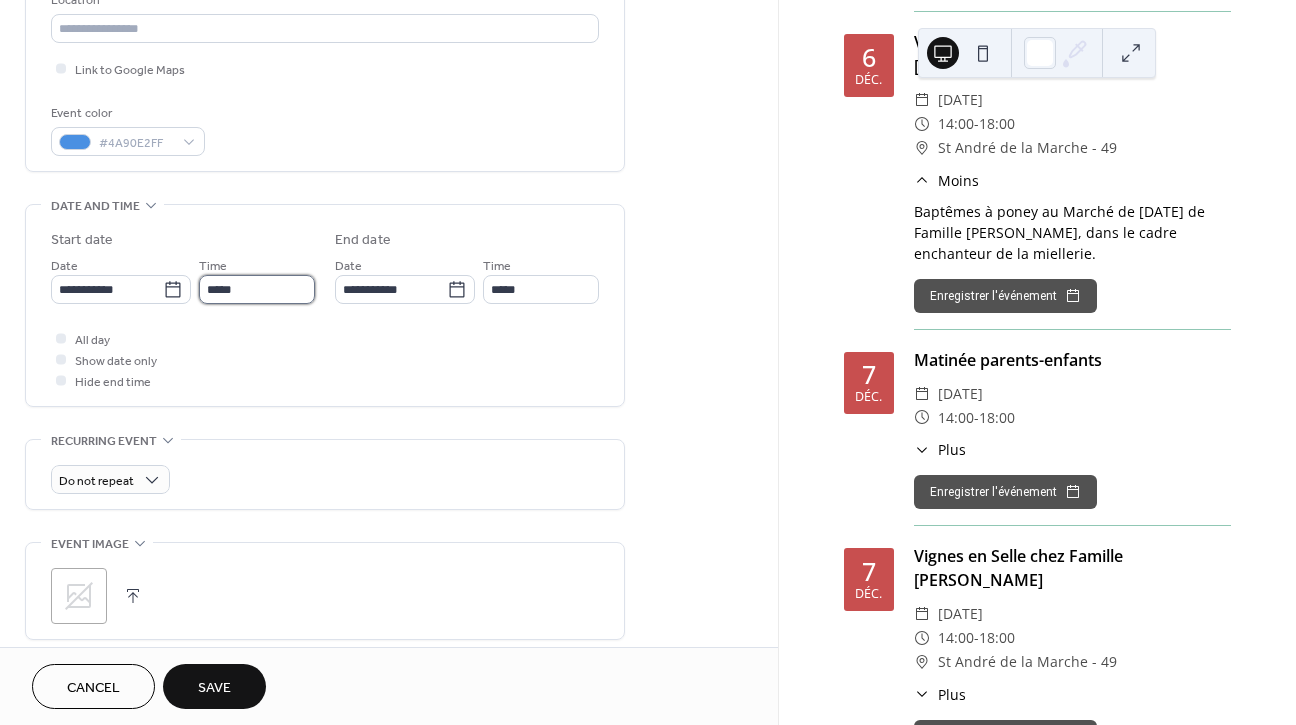 click on "*****" at bounding box center (257, 289) 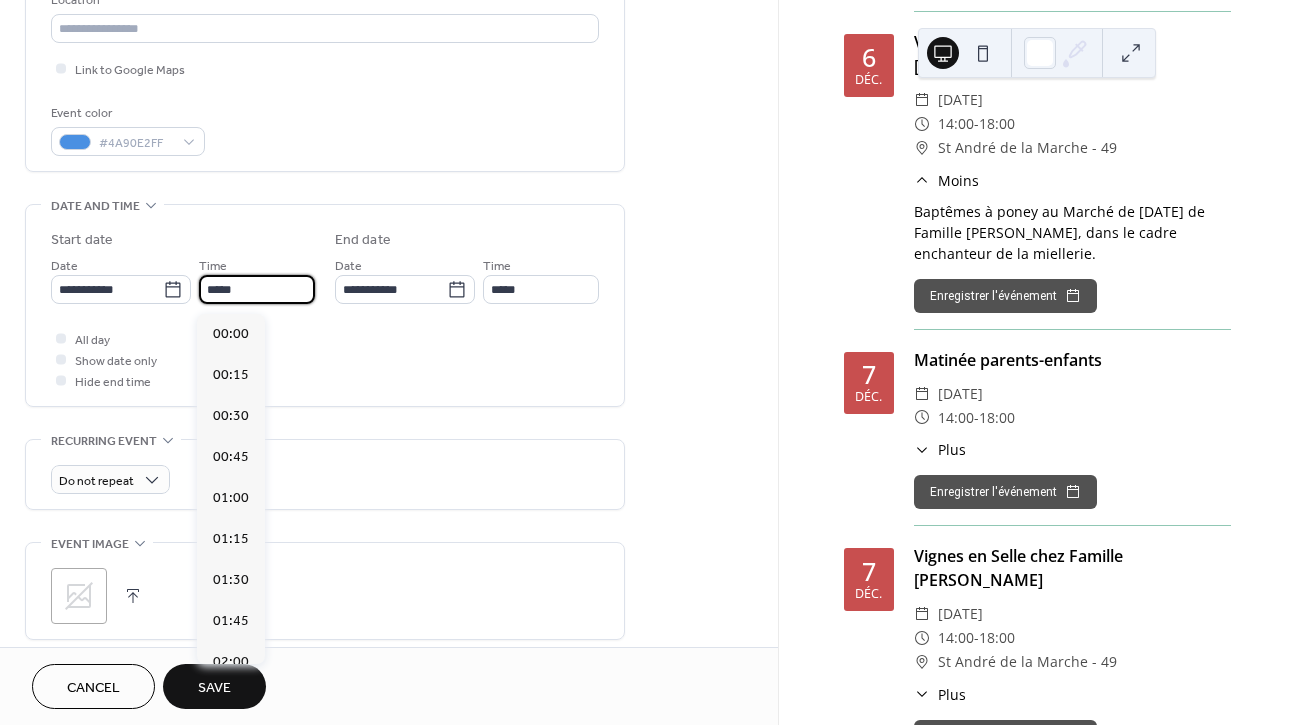 scroll, scrollTop: 1476, scrollLeft: 0, axis: vertical 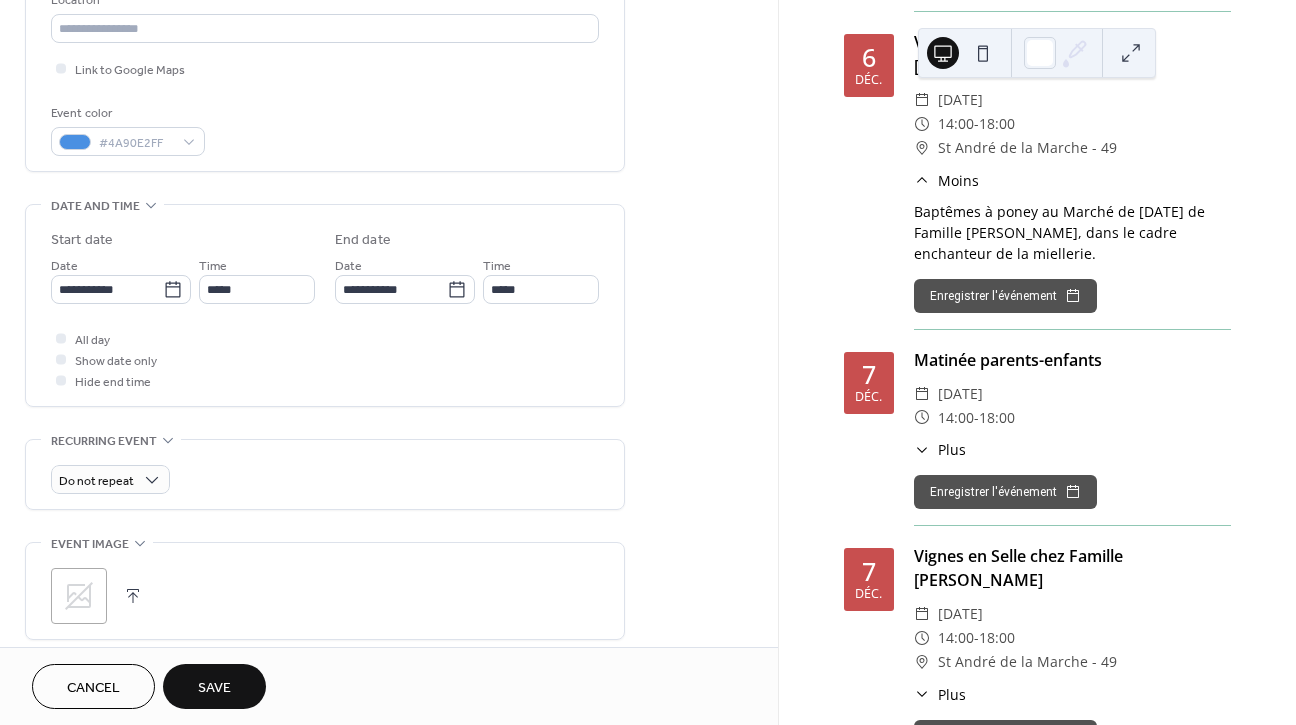 click on "All day Show date only Hide end time" at bounding box center (325, 359) 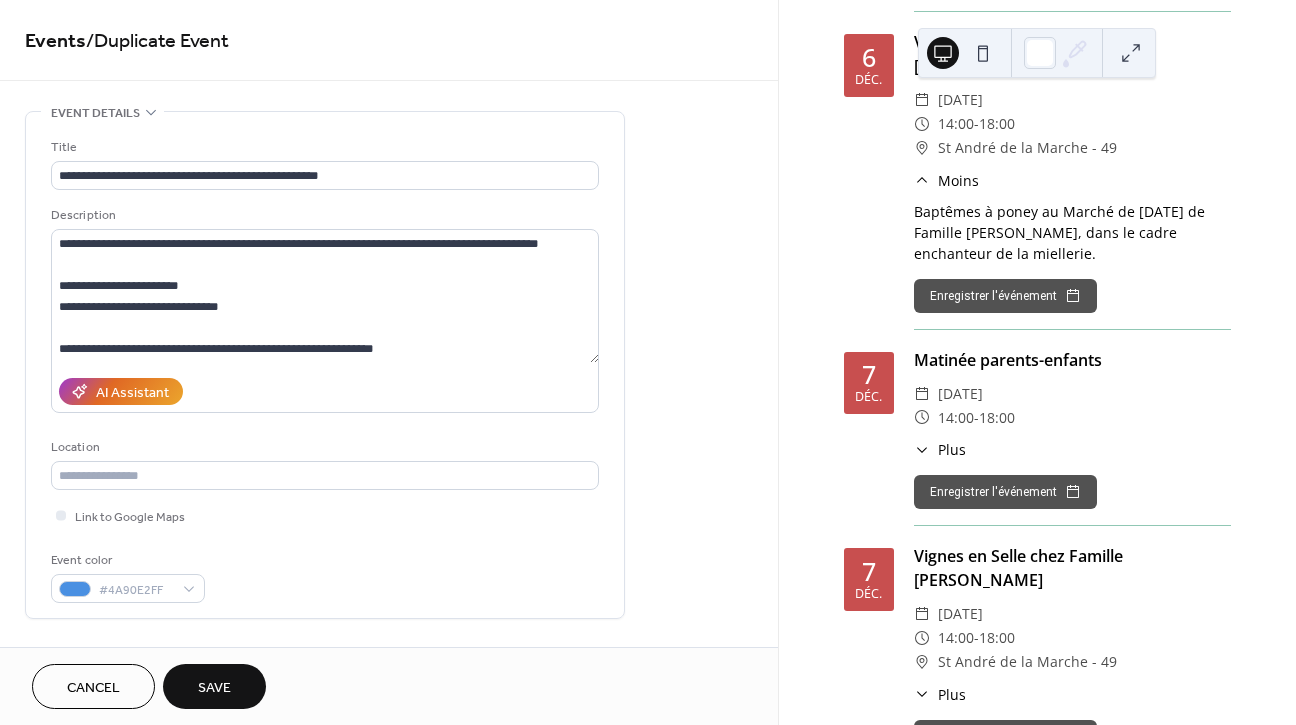 scroll, scrollTop: 0, scrollLeft: 0, axis: both 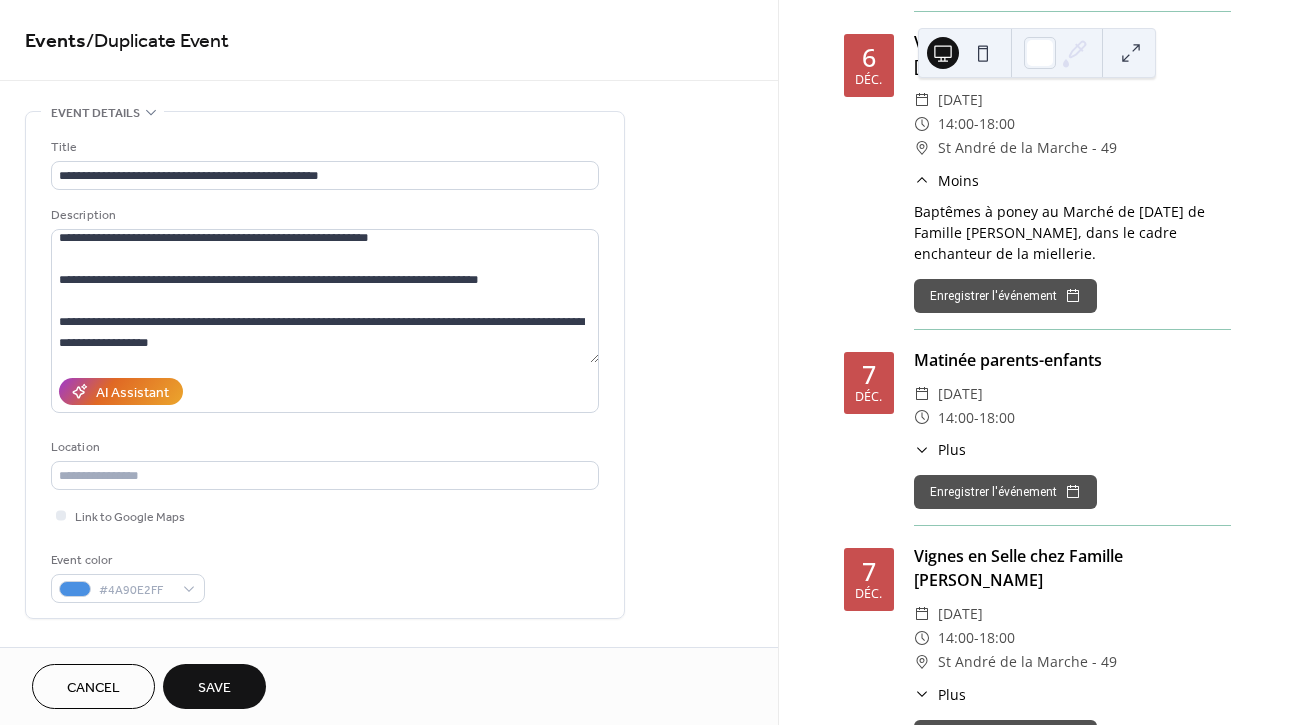 click on "Save" at bounding box center [214, 686] 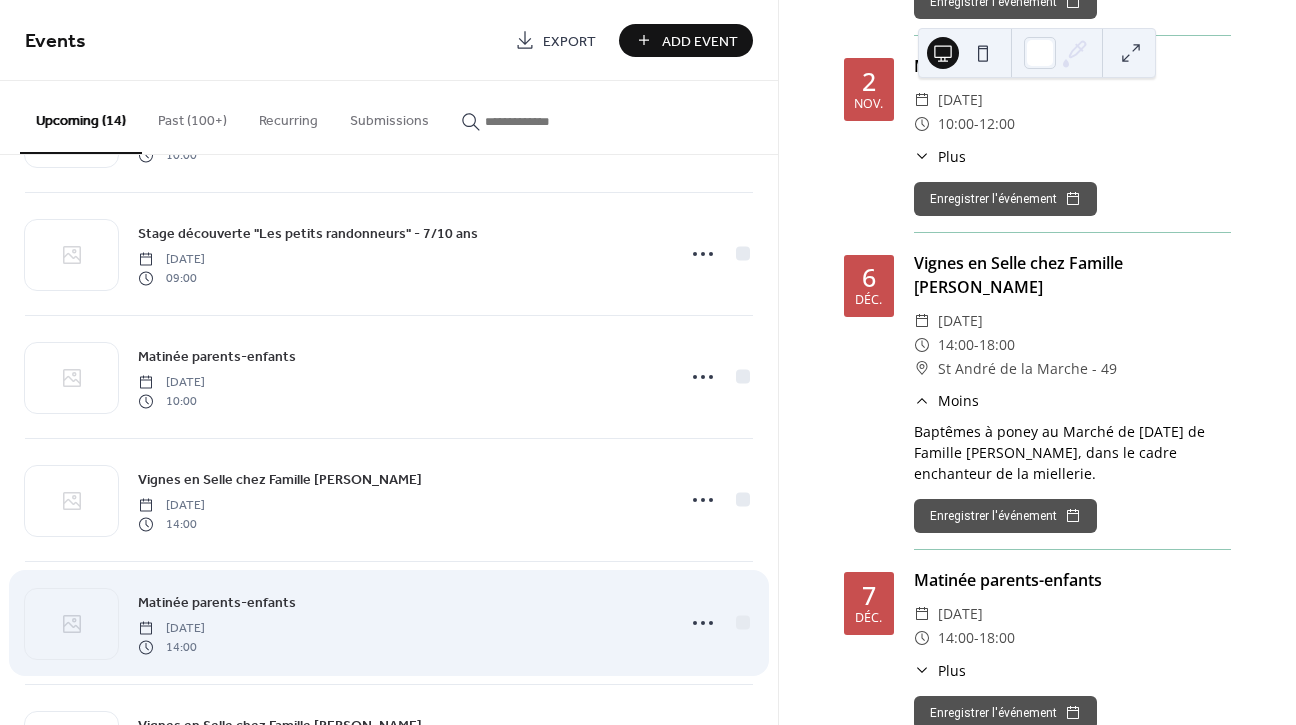 scroll, scrollTop: 939, scrollLeft: 0, axis: vertical 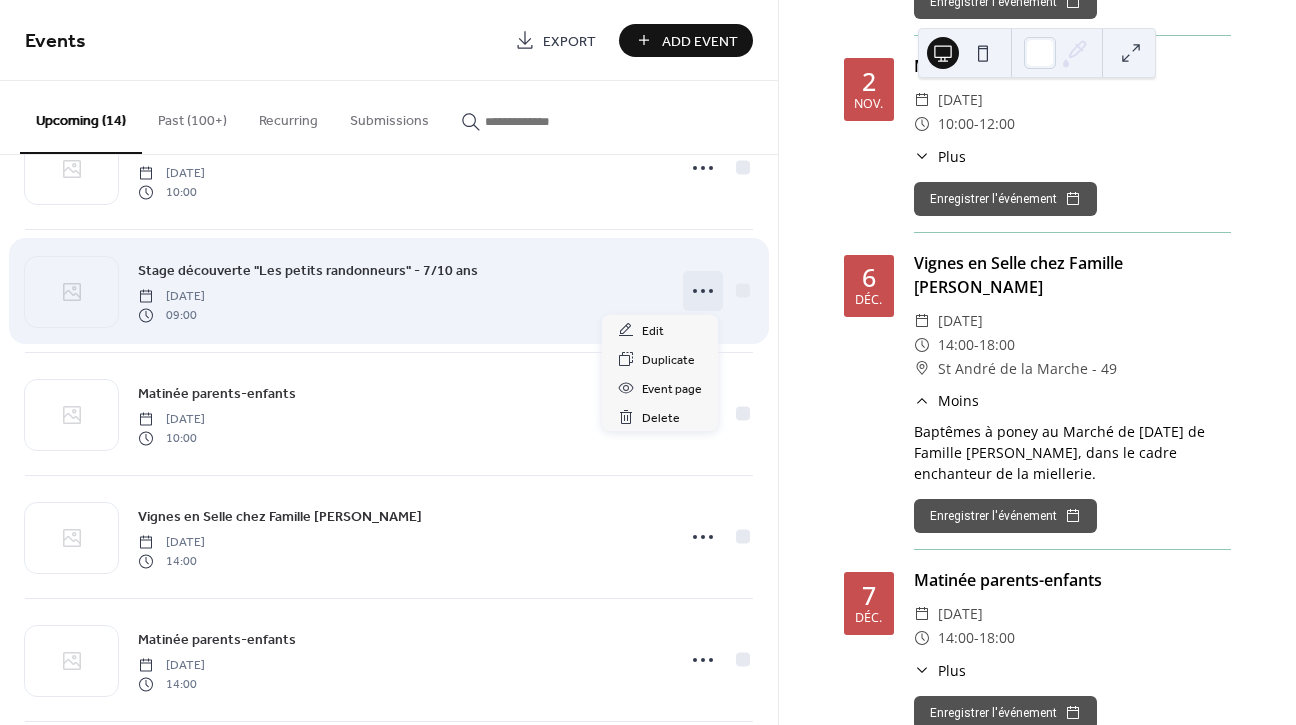 click 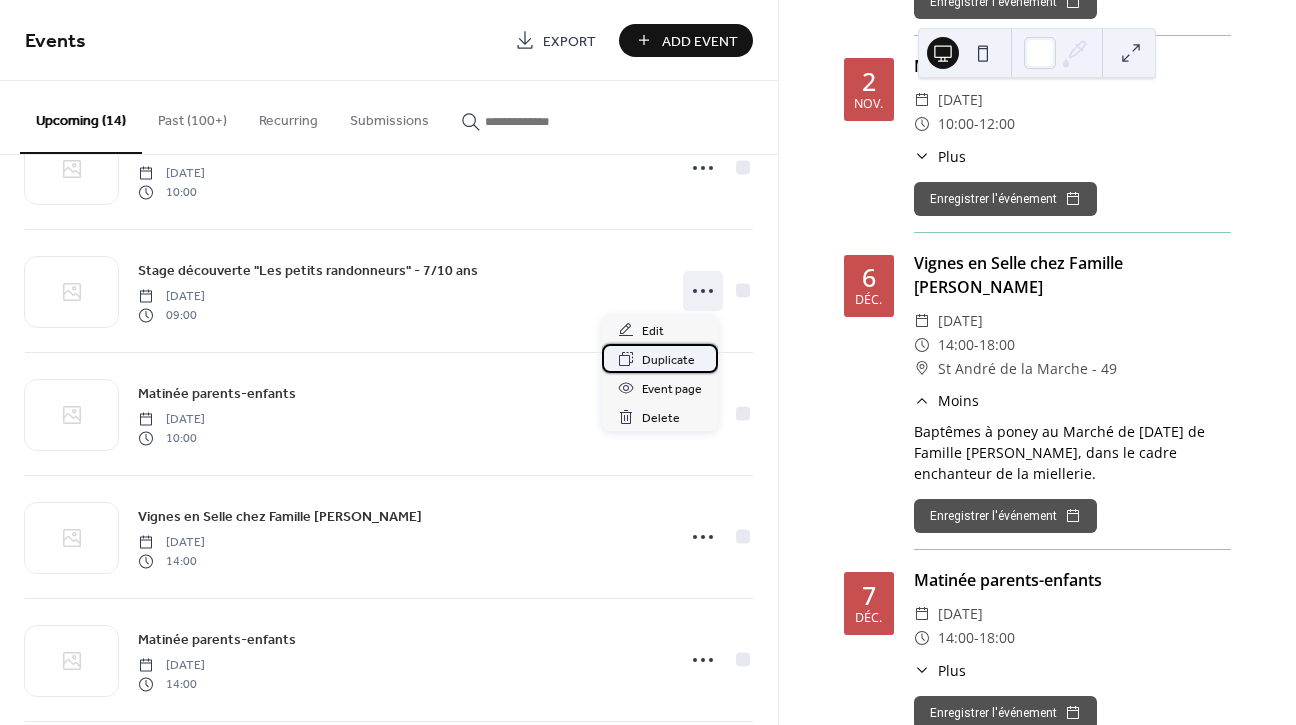 click on "Duplicate" at bounding box center [668, 360] 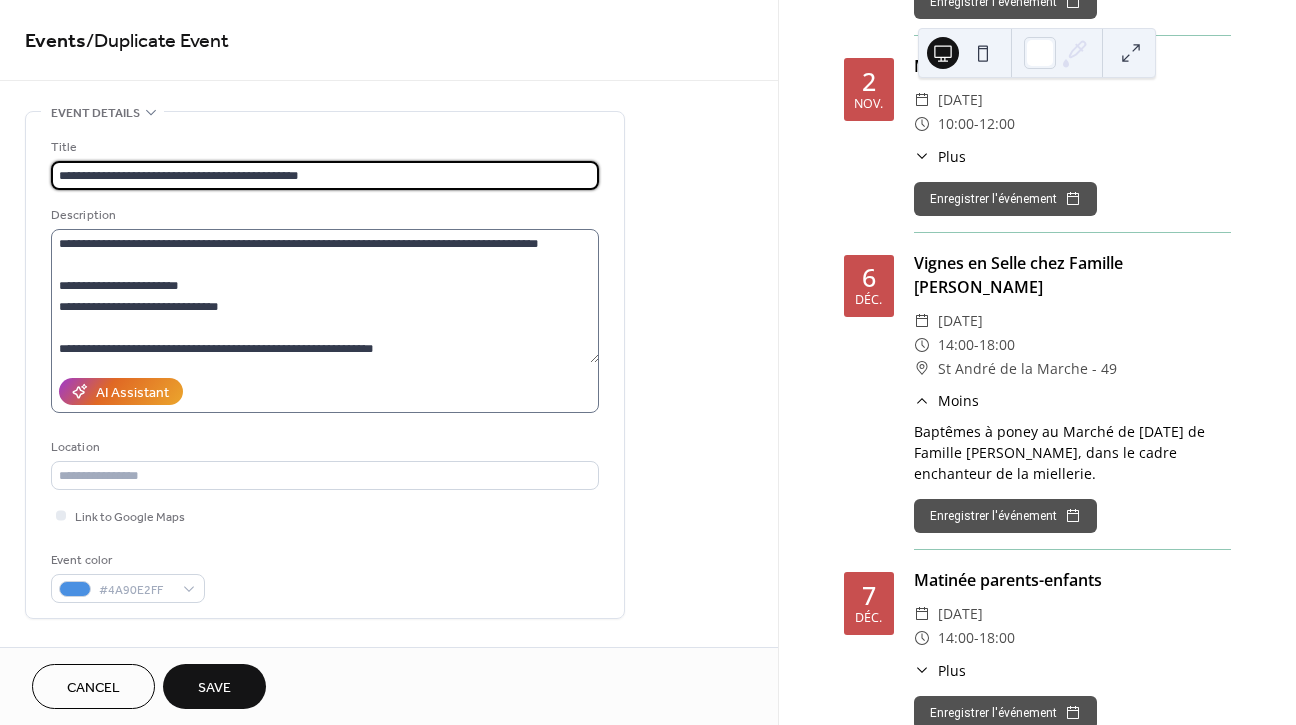 scroll, scrollTop: 189, scrollLeft: 0, axis: vertical 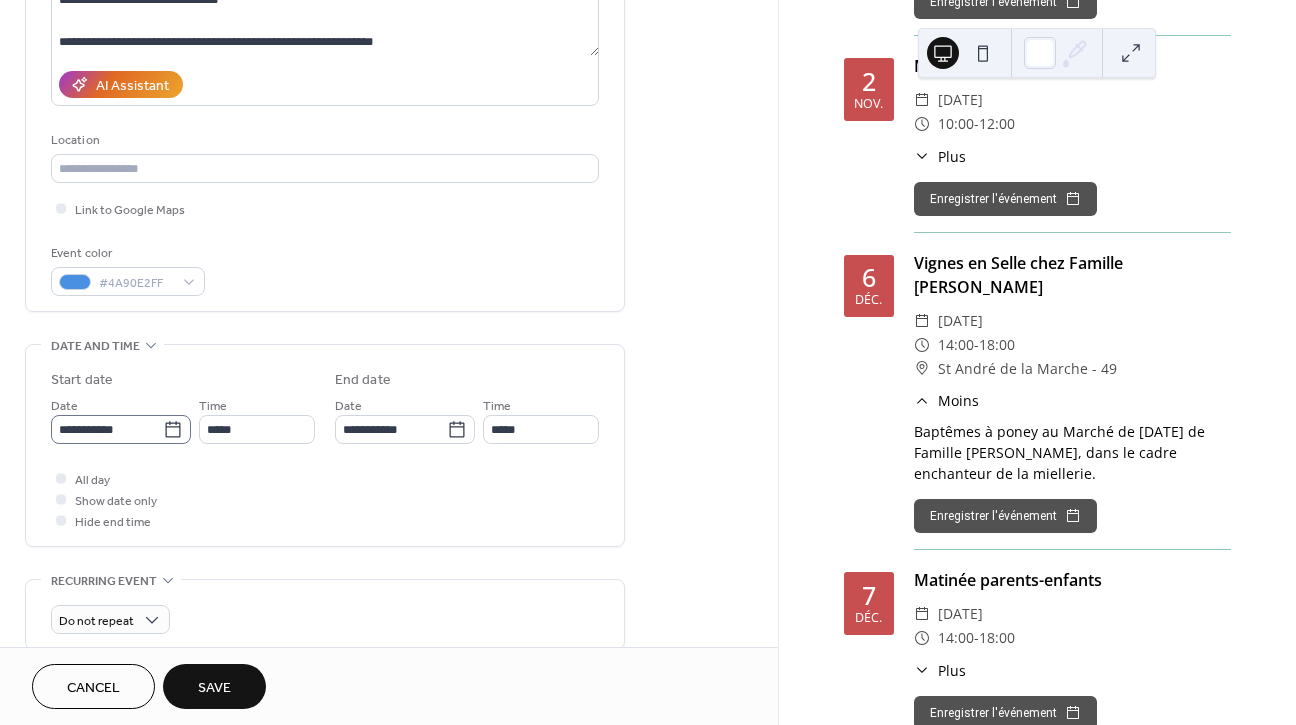 type on "**********" 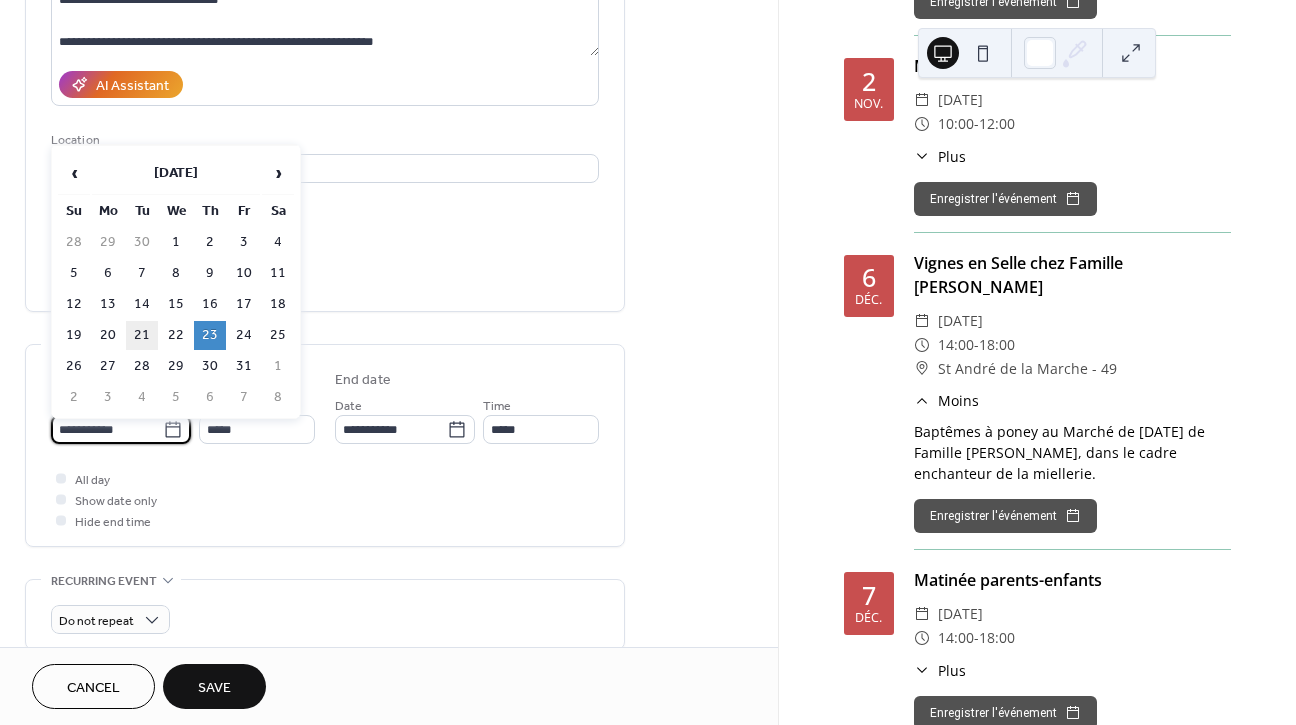 click on "21" at bounding box center [142, 335] 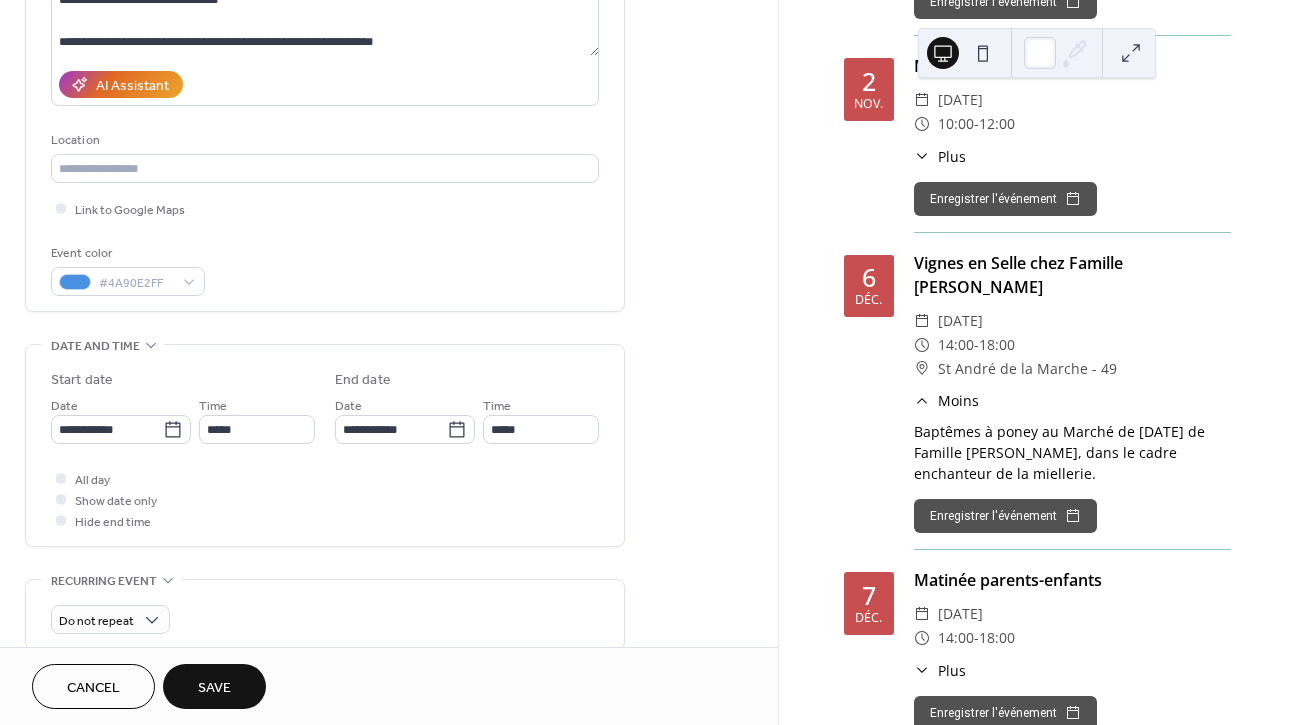 type on "**********" 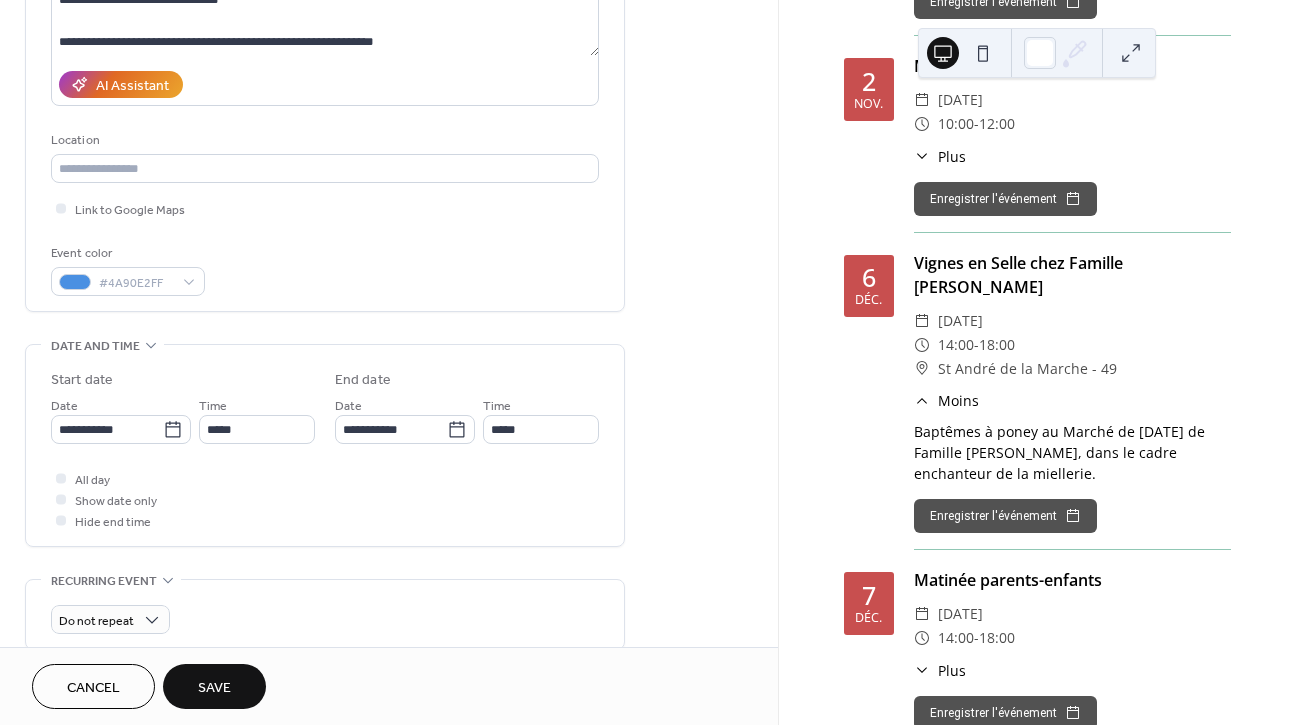type on "**********" 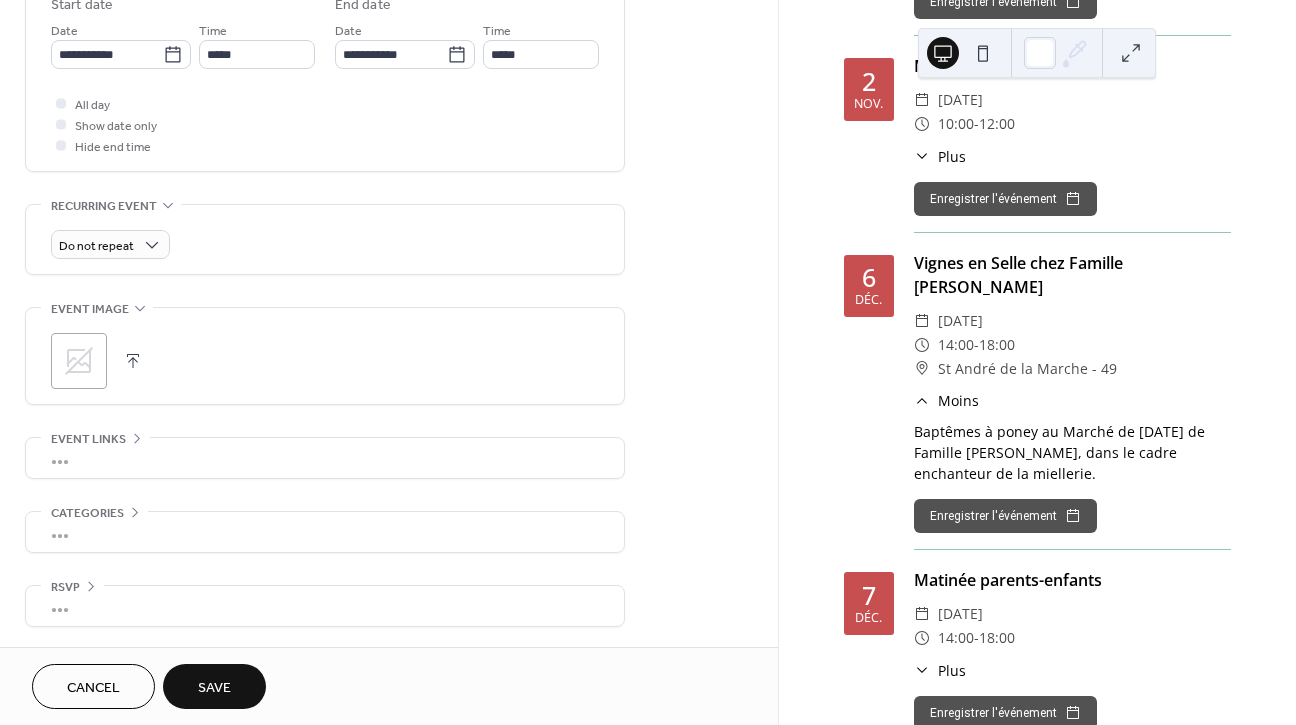 scroll, scrollTop: 688, scrollLeft: 0, axis: vertical 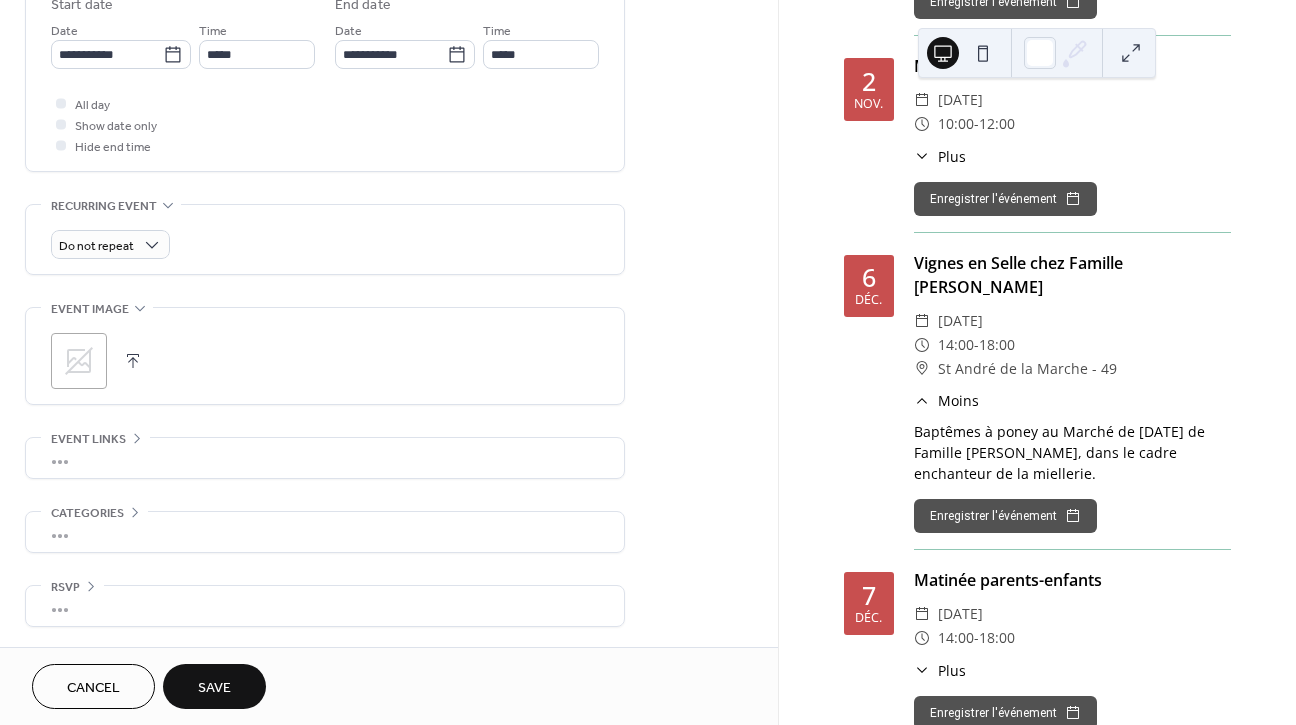 click on "Save" at bounding box center [214, 686] 